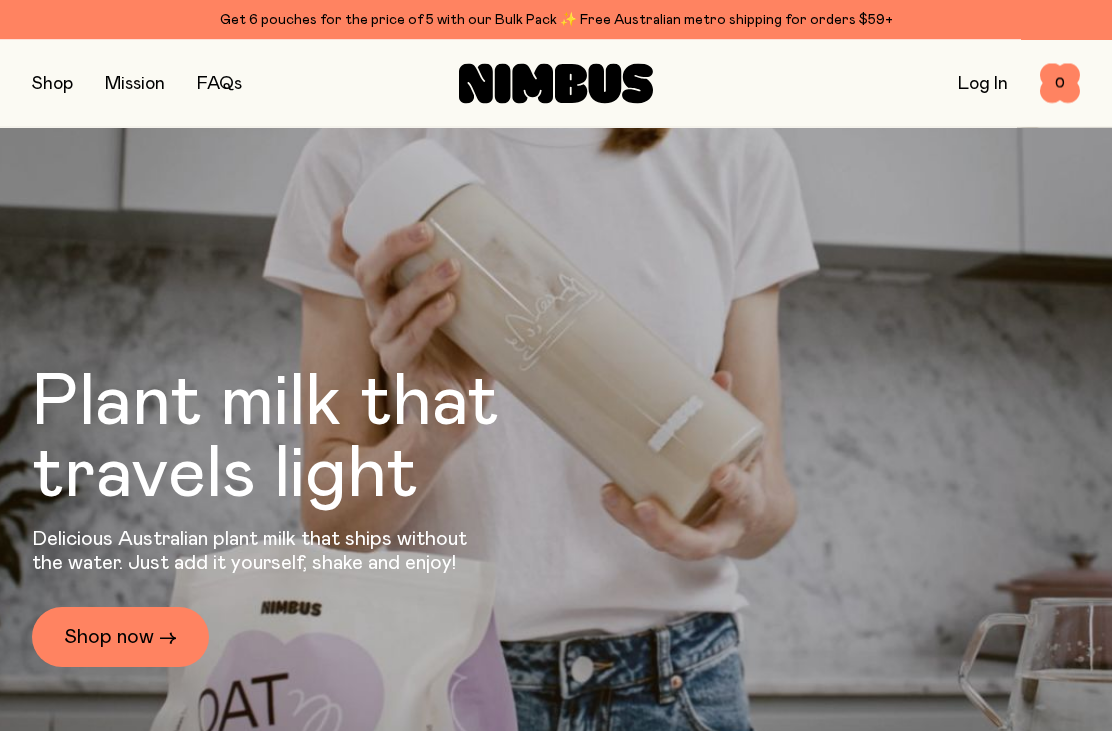 scroll, scrollTop: 24, scrollLeft: 0, axis: vertical 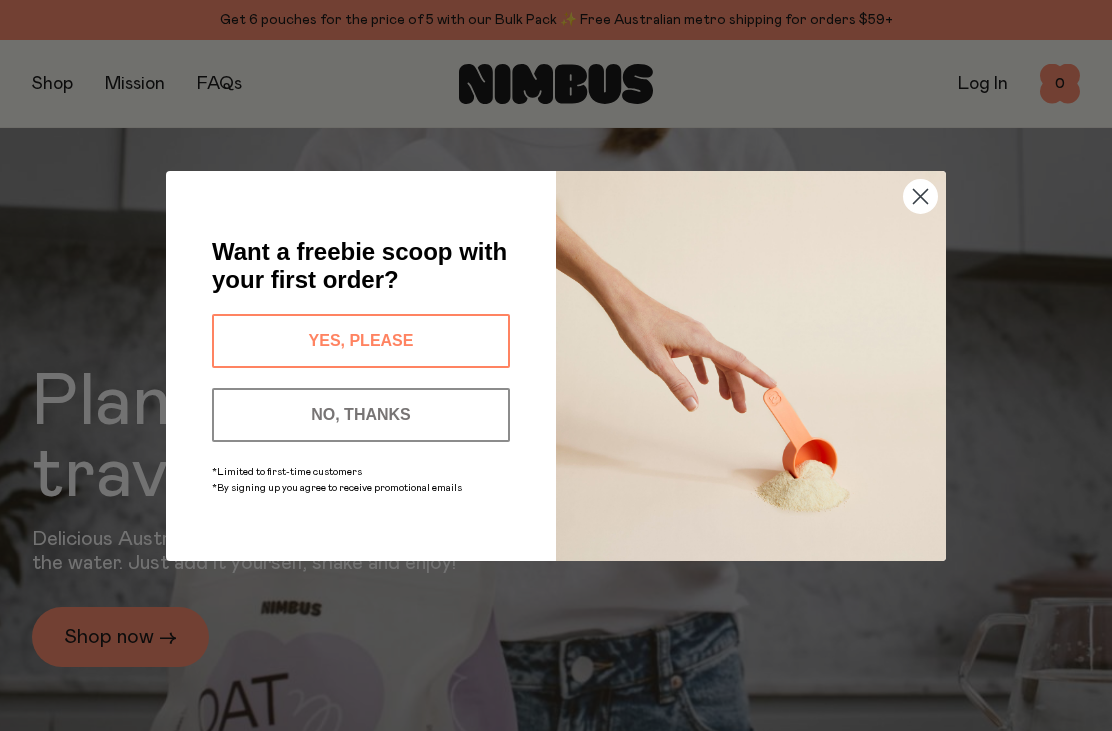 click 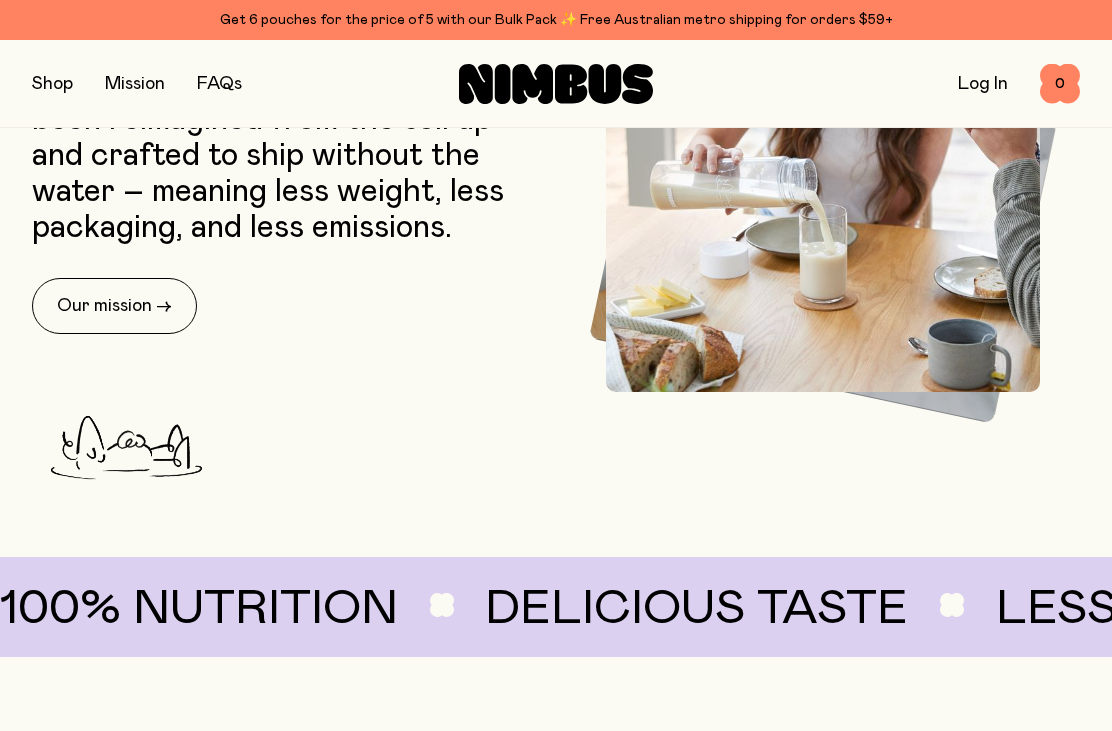 scroll, scrollTop: 834, scrollLeft: 0, axis: vertical 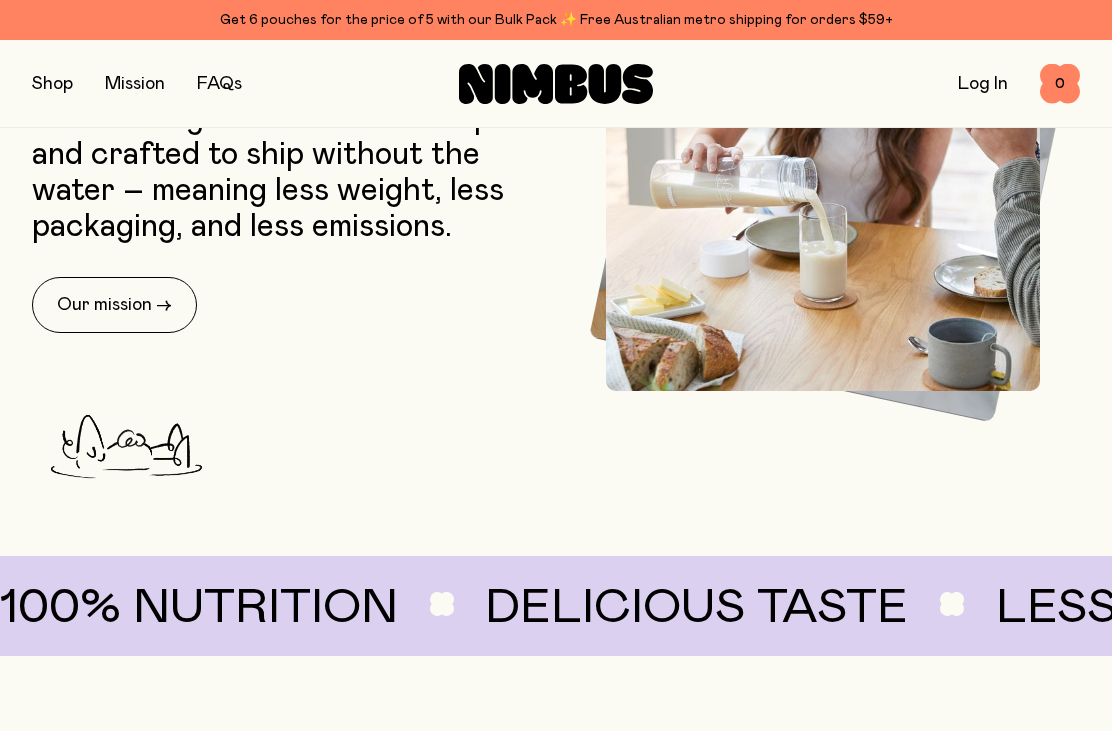 click on "Our mission →" at bounding box center (114, 305) 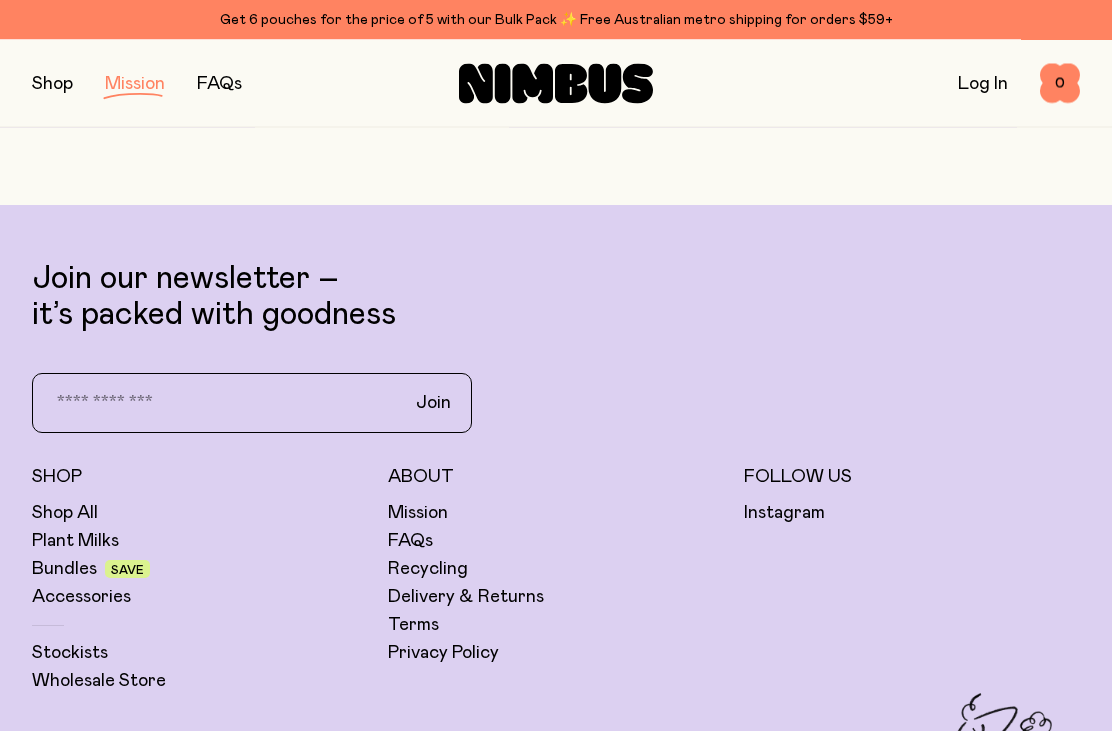scroll, scrollTop: 3406, scrollLeft: 0, axis: vertical 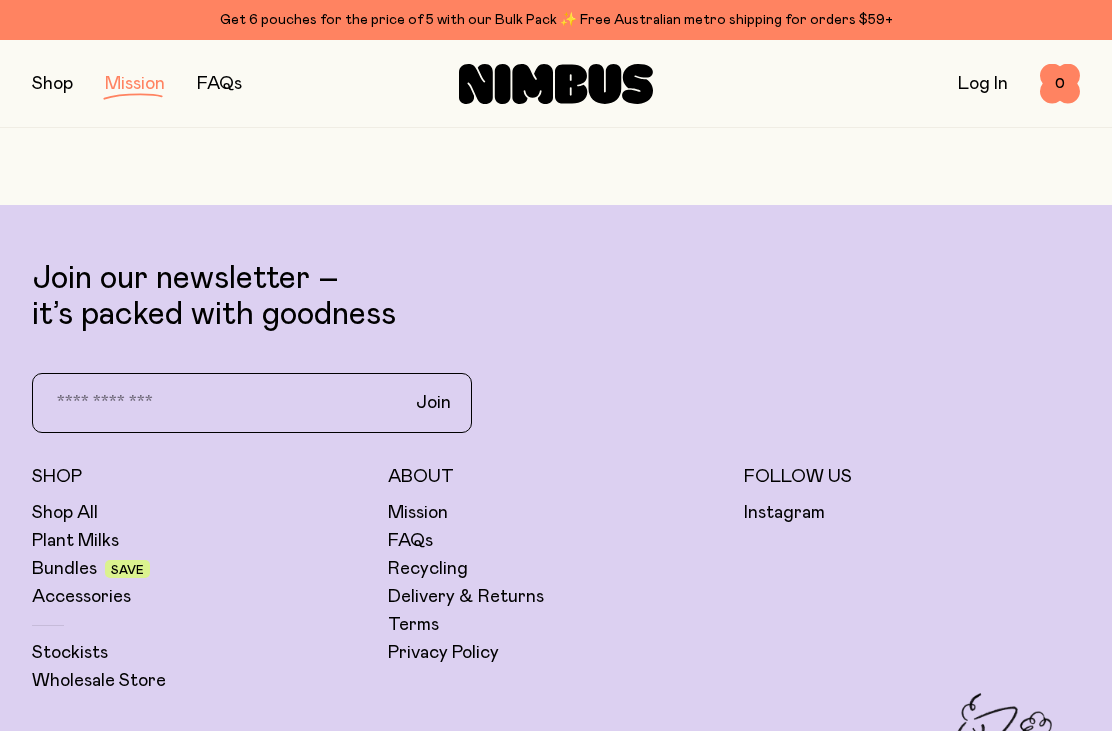 click on "Recycling" at bounding box center (428, 569) 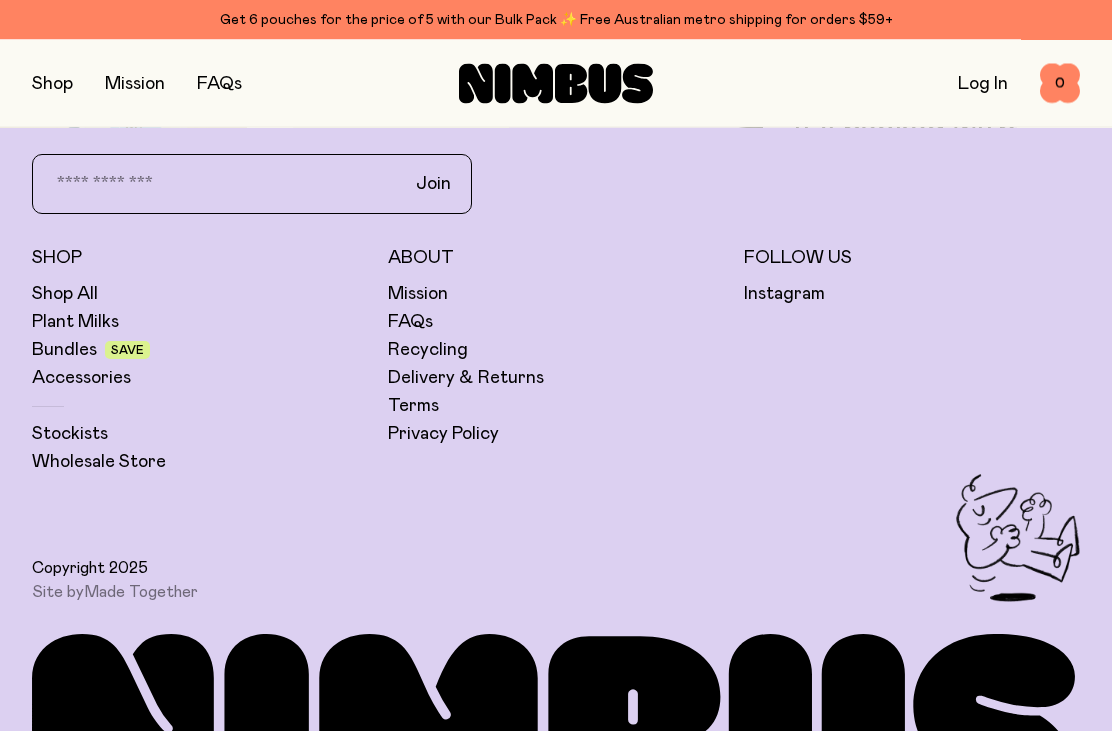 scroll, scrollTop: 2151, scrollLeft: 0, axis: vertical 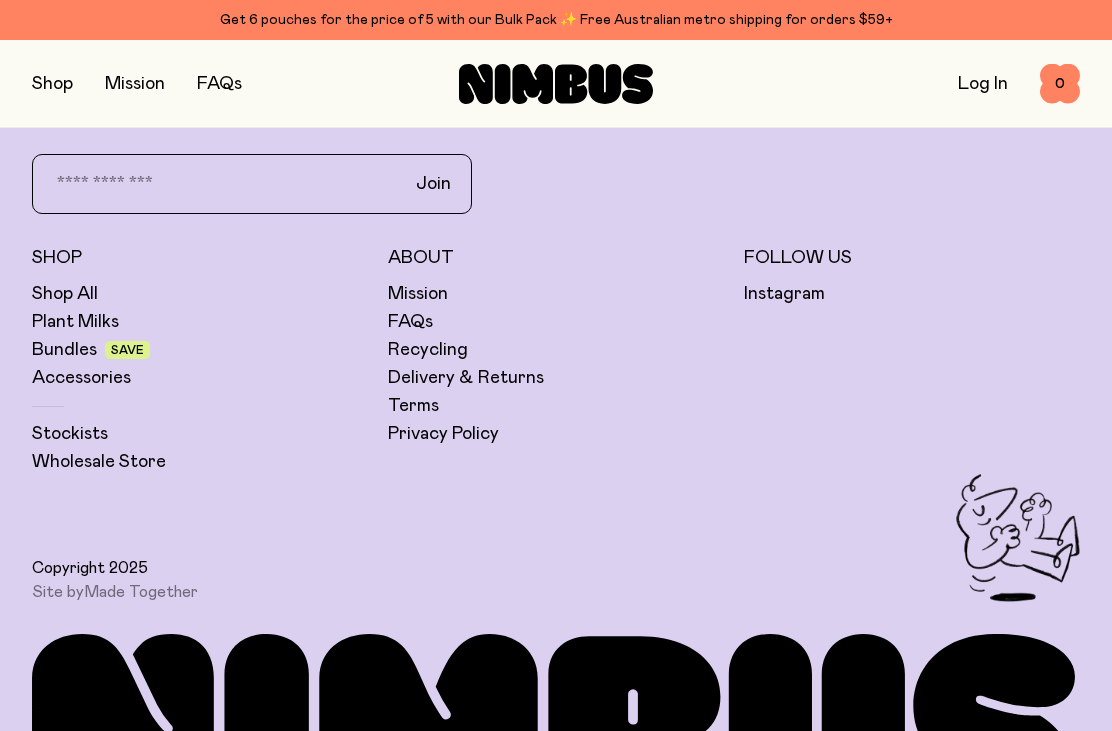 click on "FAQs" at bounding box center [410, 322] 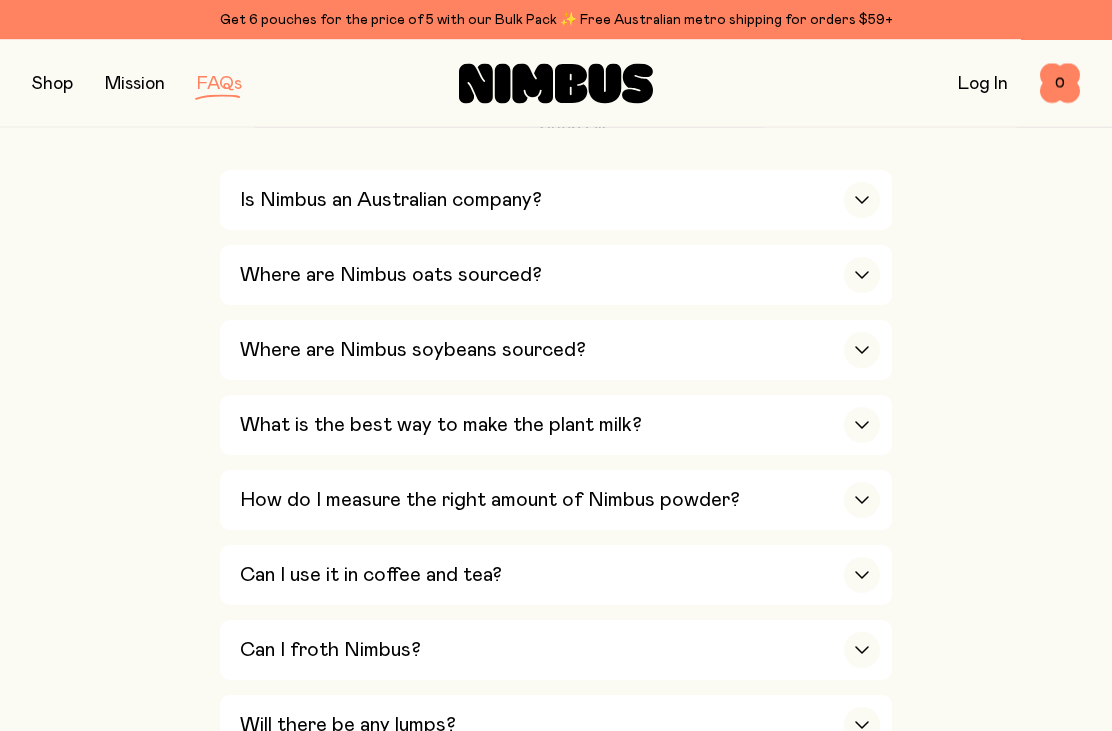 scroll, scrollTop: 737, scrollLeft: 0, axis: vertical 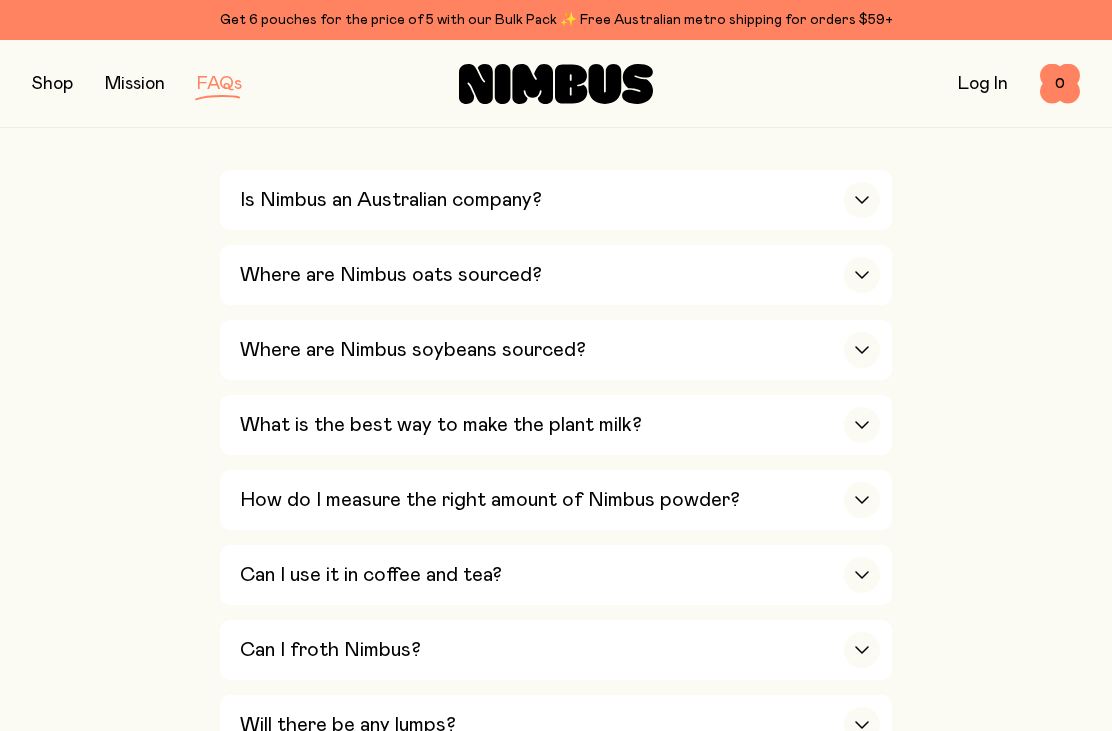 click on "Is Nimbus an Australian company?" at bounding box center (560, 200) 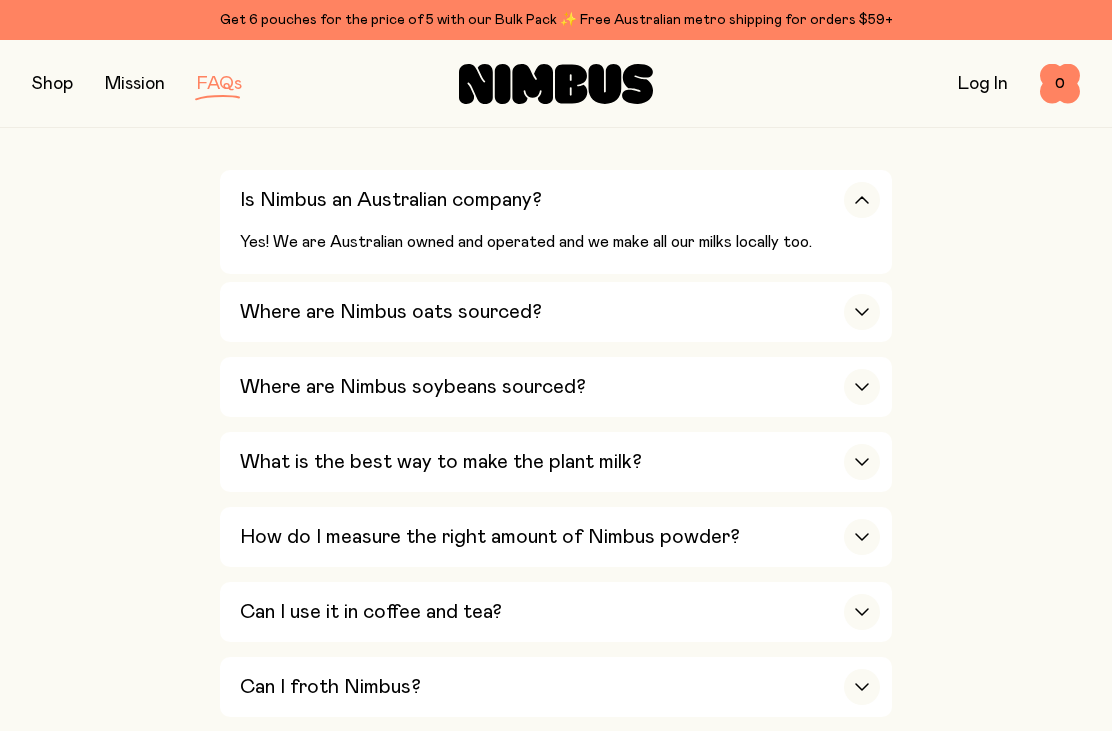 click 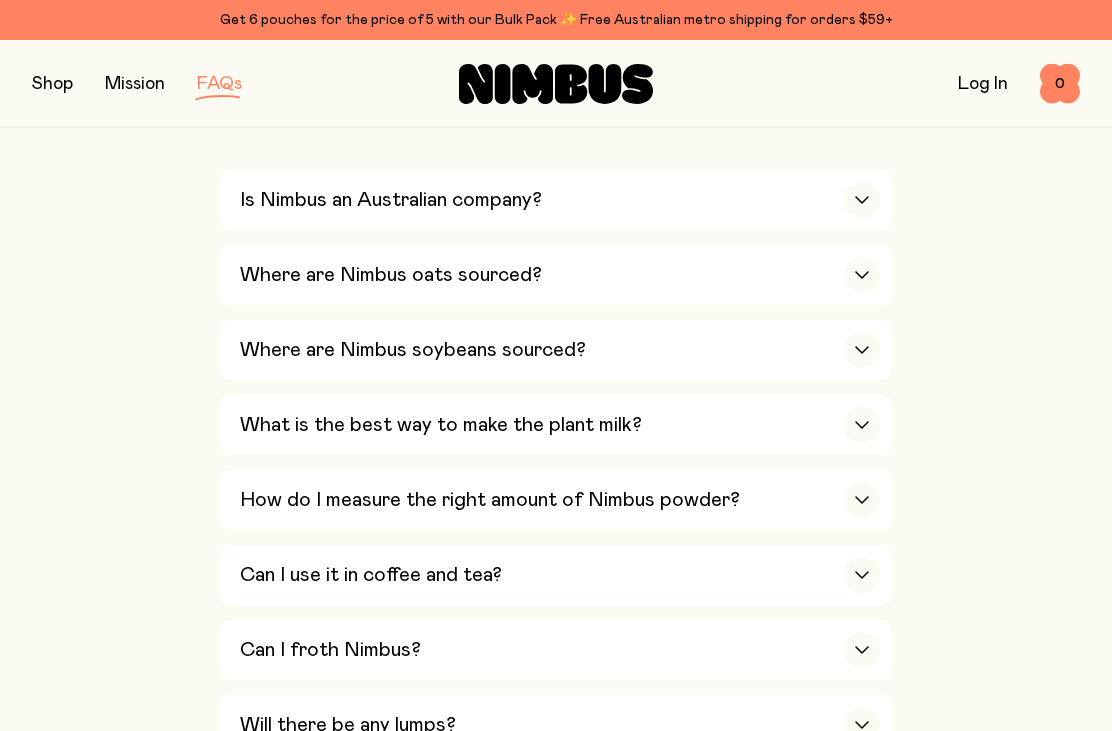 click at bounding box center [862, 275] 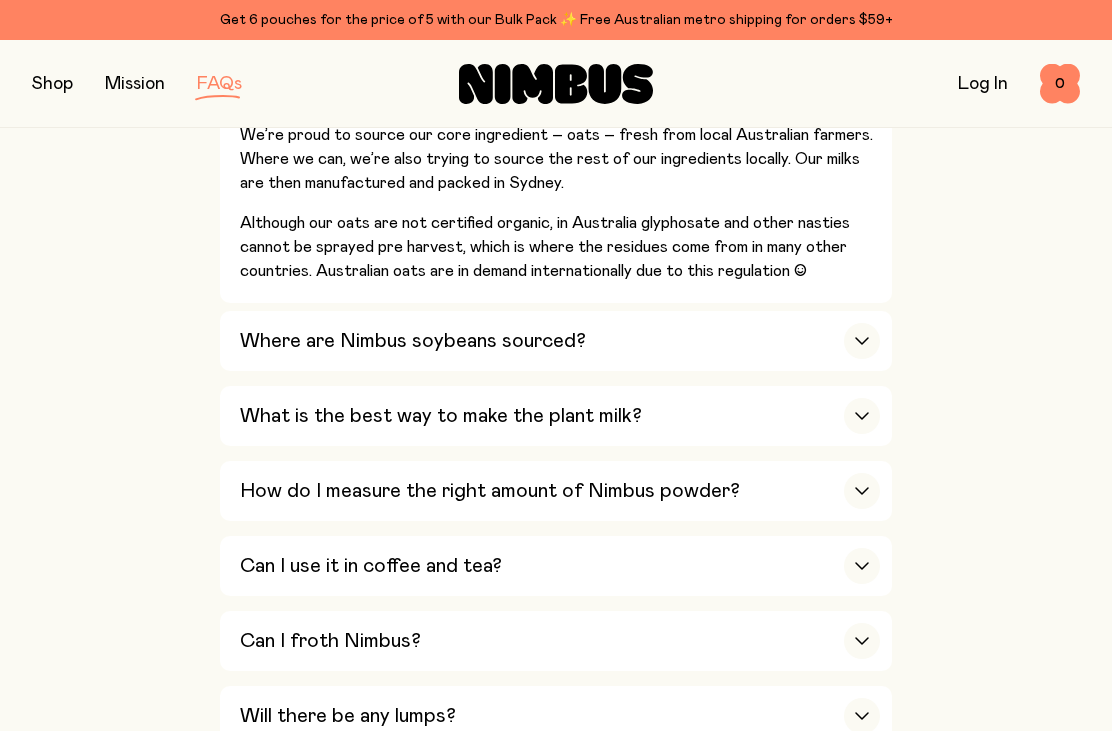 scroll, scrollTop: 955, scrollLeft: 0, axis: vertical 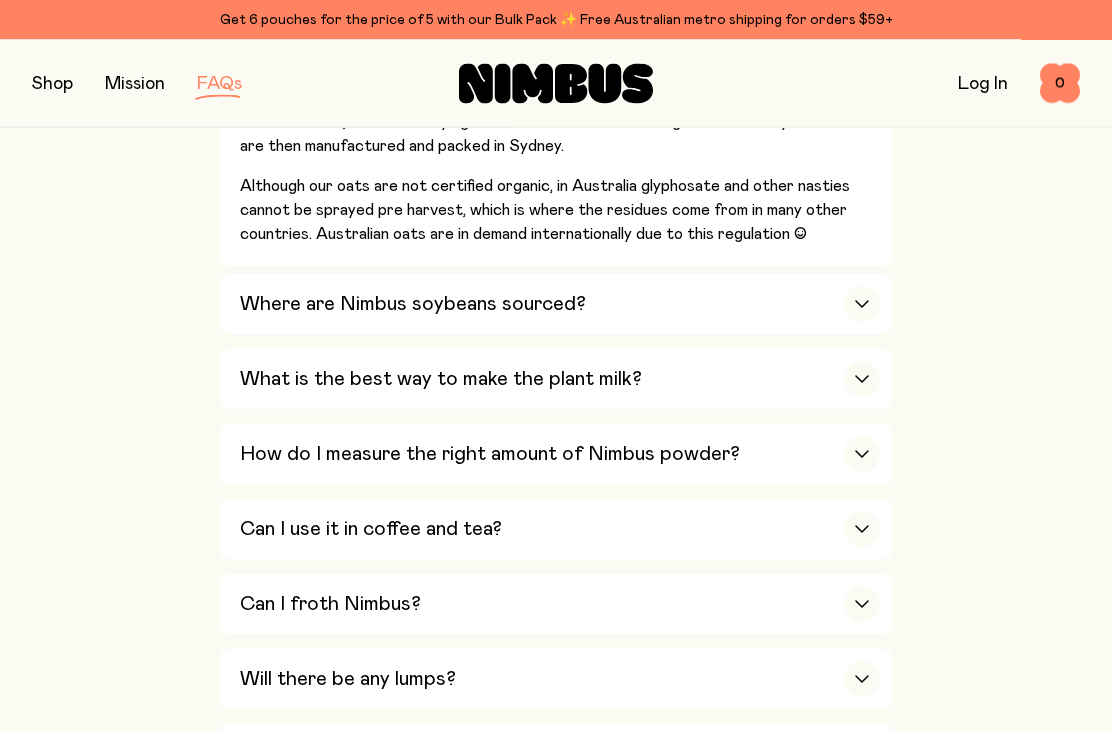 click at bounding box center (862, 305) 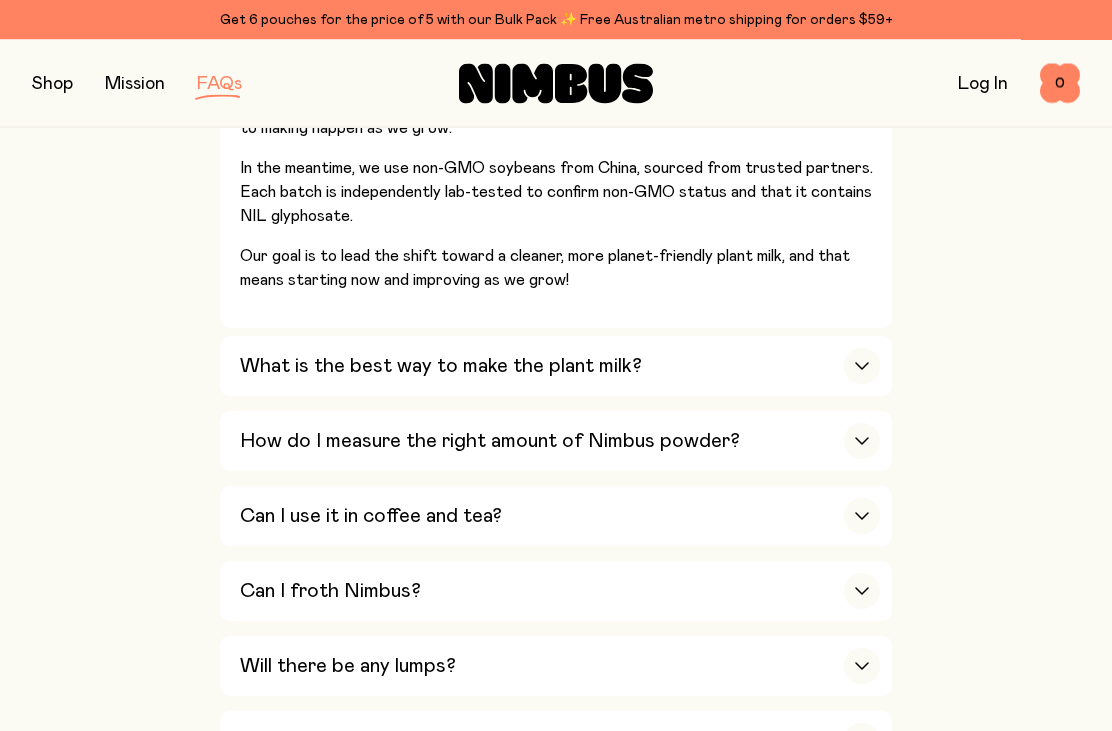 scroll, scrollTop: 1073, scrollLeft: 0, axis: vertical 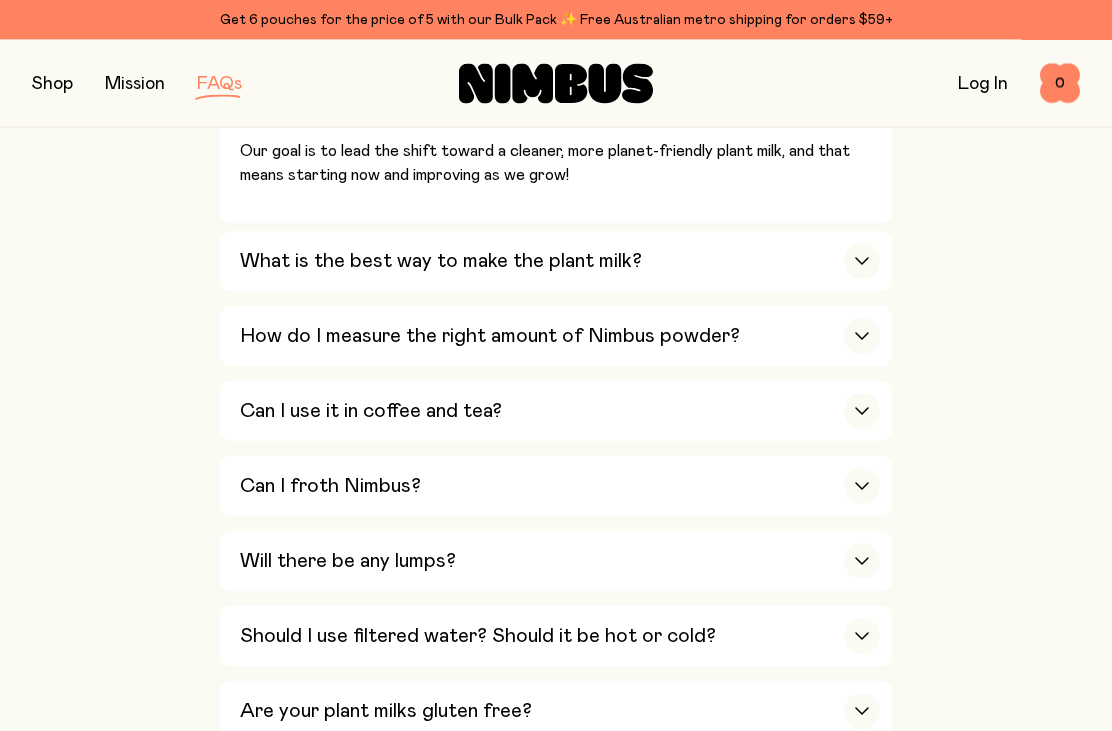 click on "What is the best way to make the plant milk?" at bounding box center (560, 262) 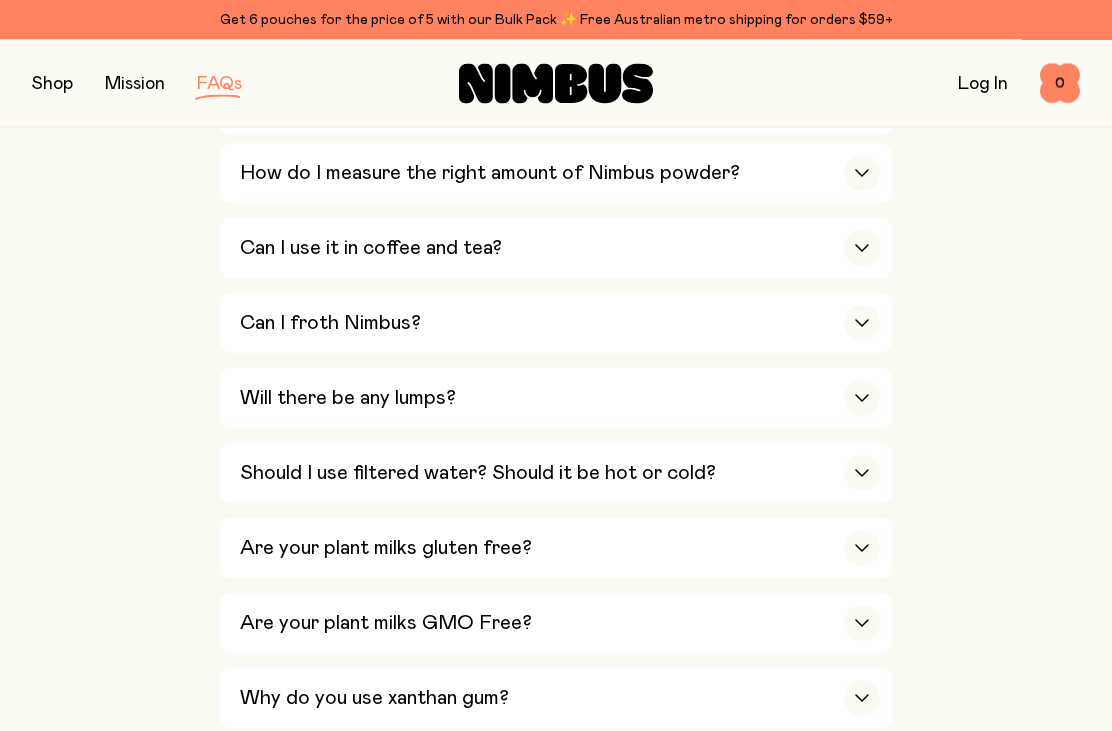 scroll, scrollTop: 1421, scrollLeft: 0, axis: vertical 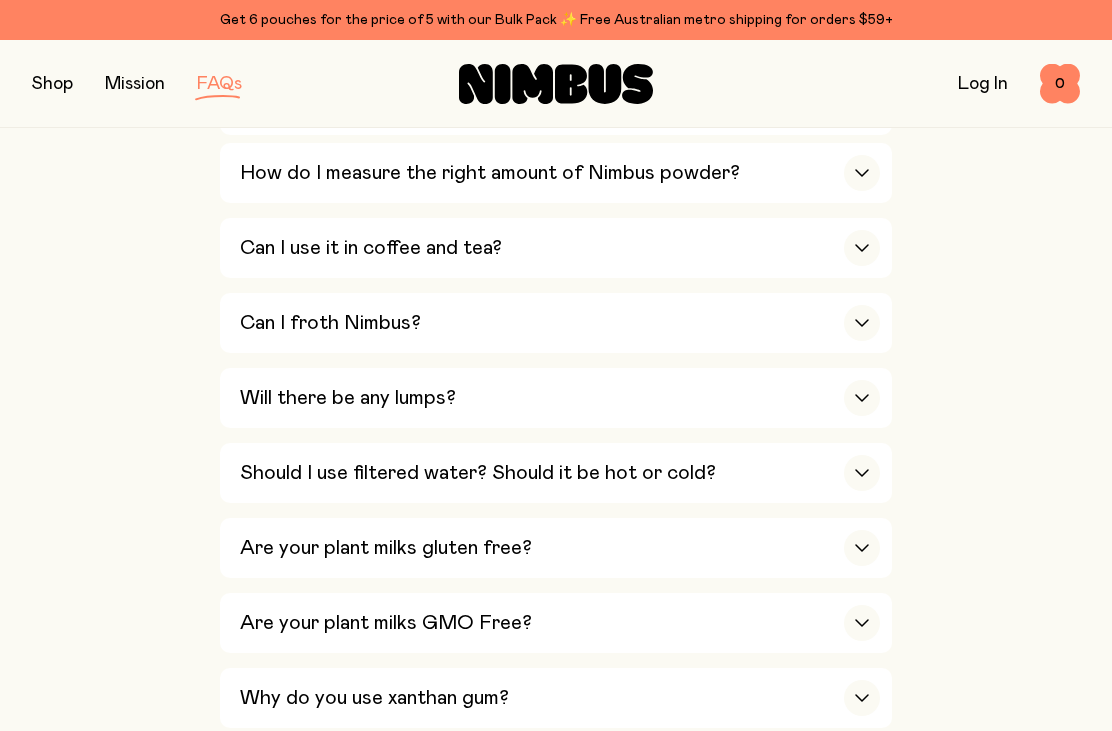 click on "Can I use it in coffee and tea?" at bounding box center [560, 248] 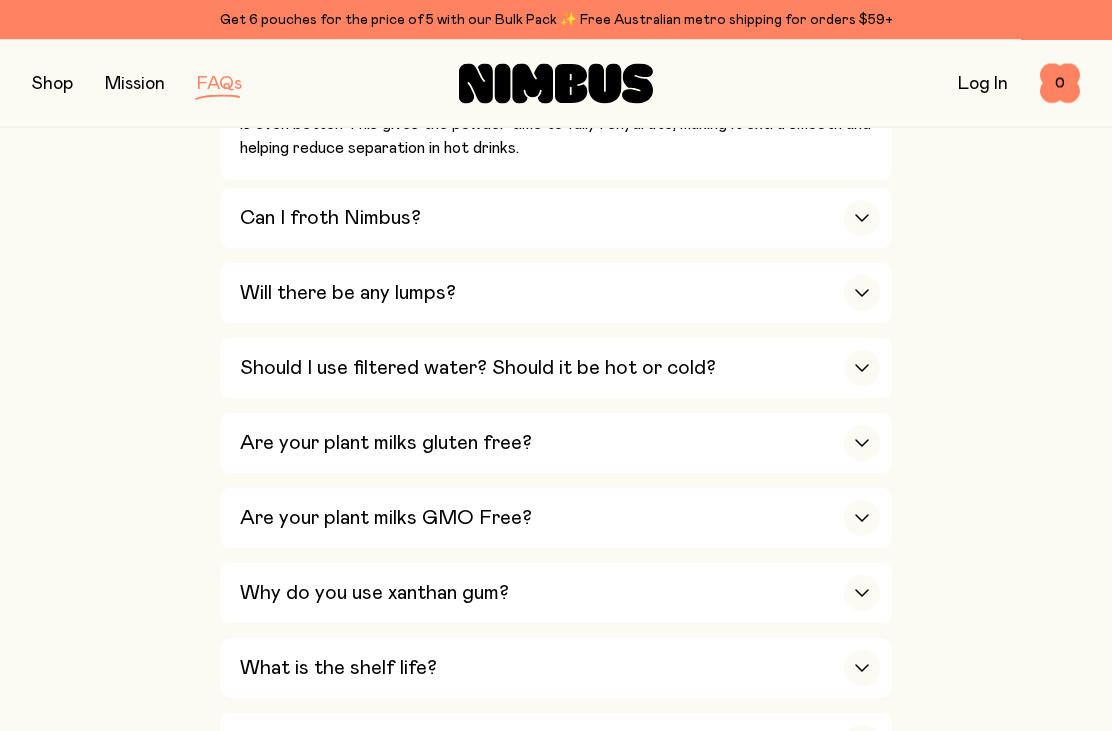 scroll, scrollTop: 1511, scrollLeft: 0, axis: vertical 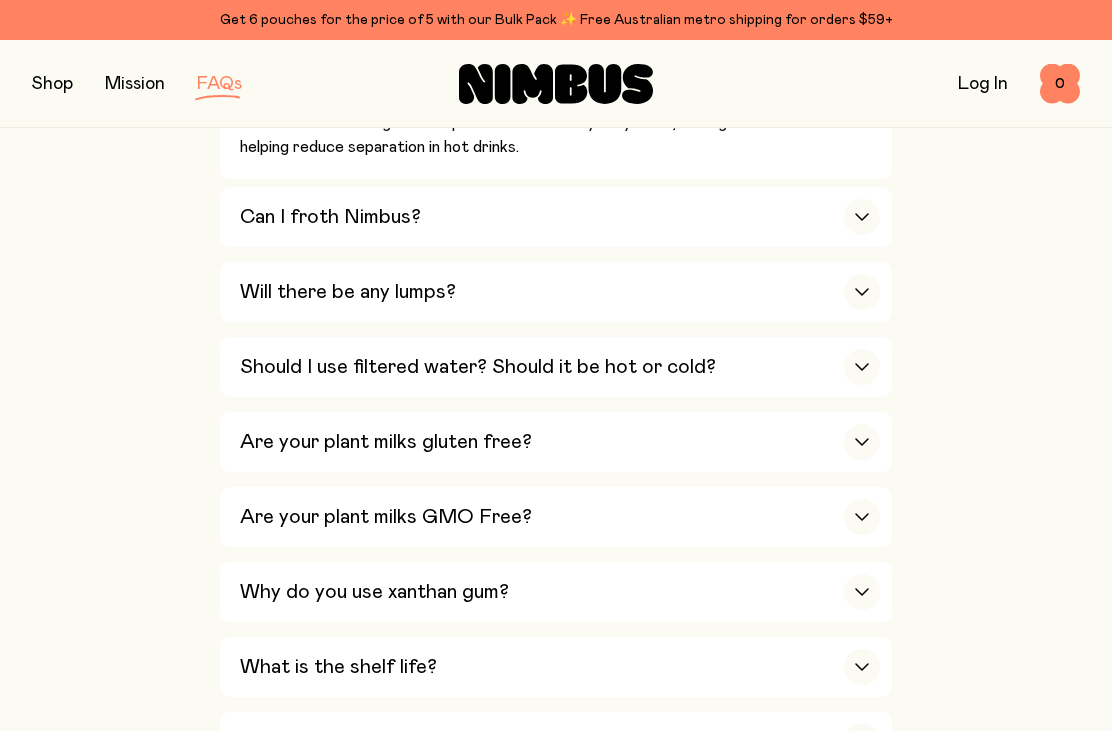 click on "Can I froth Nimbus?" at bounding box center (560, 217) 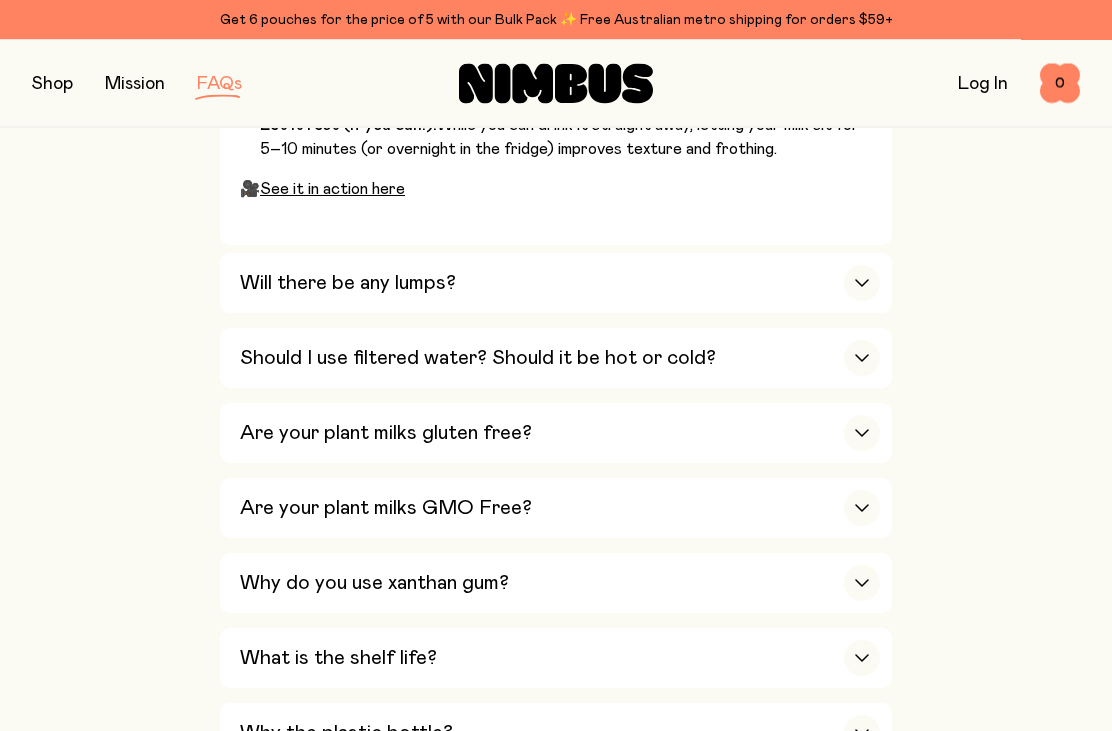 scroll, scrollTop: 1730, scrollLeft: 0, axis: vertical 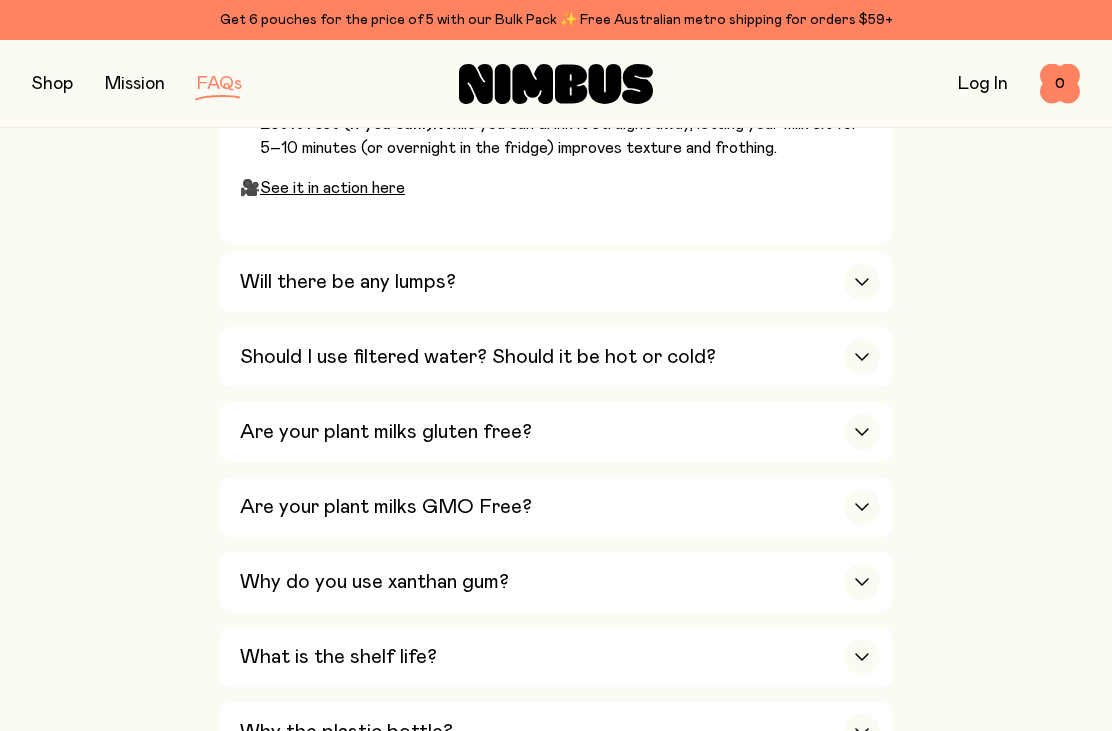 click at bounding box center [862, 282] 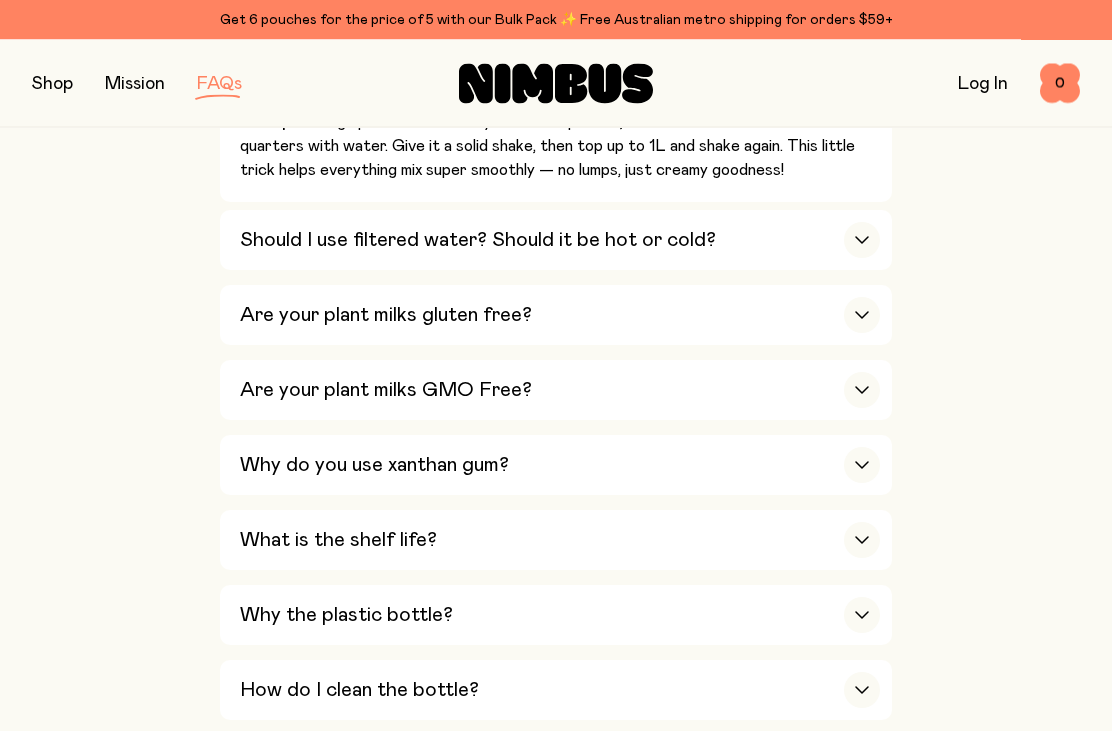 scroll, scrollTop: 1558, scrollLeft: 0, axis: vertical 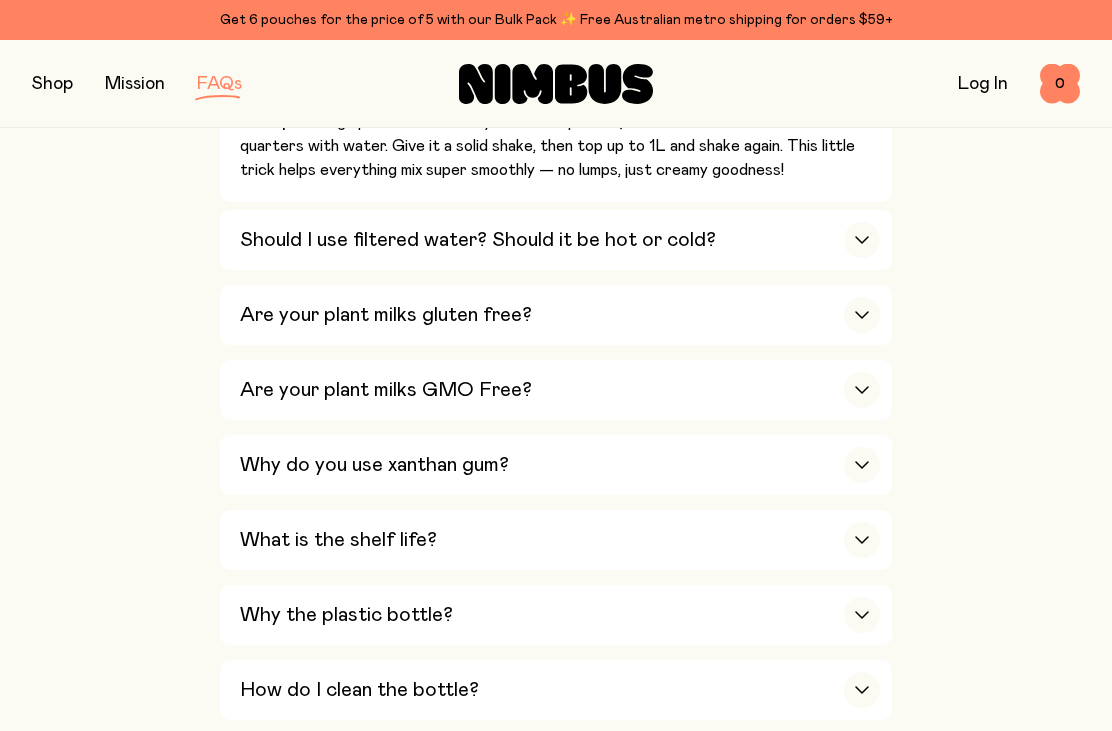click on "Should I use filtered water? Should it be hot or cold?" at bounding box center (560, 240) 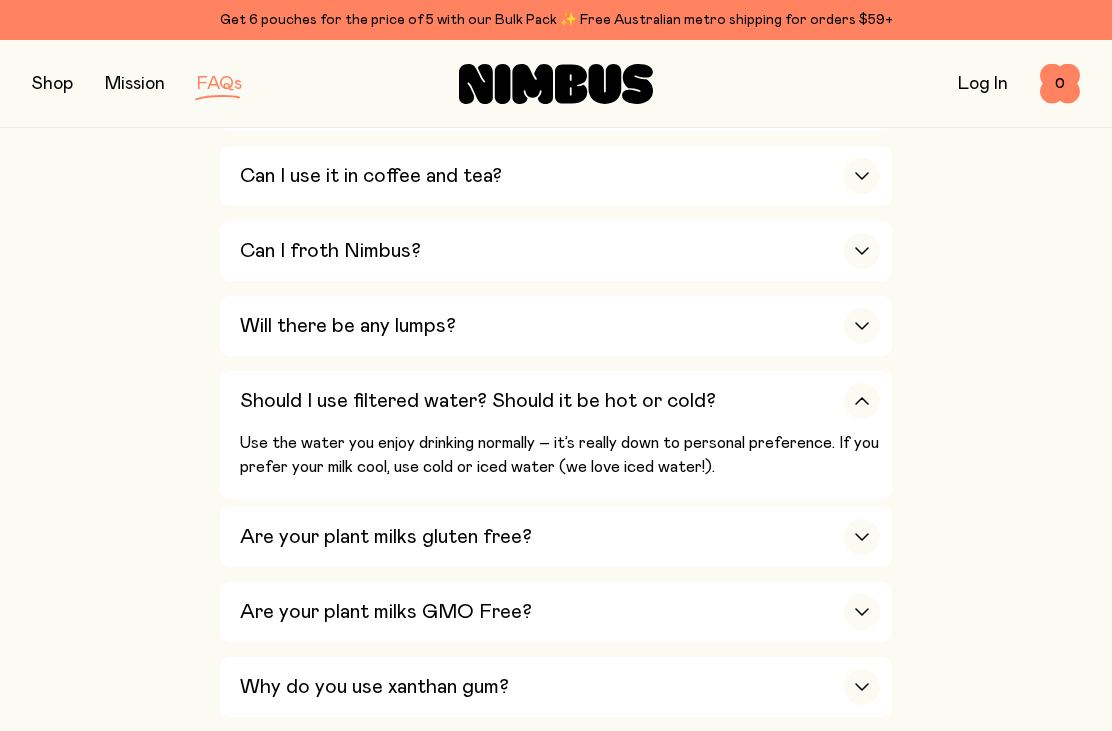 scroll, scrollTop: 1181, scrollLeft: 0, axis: vertical 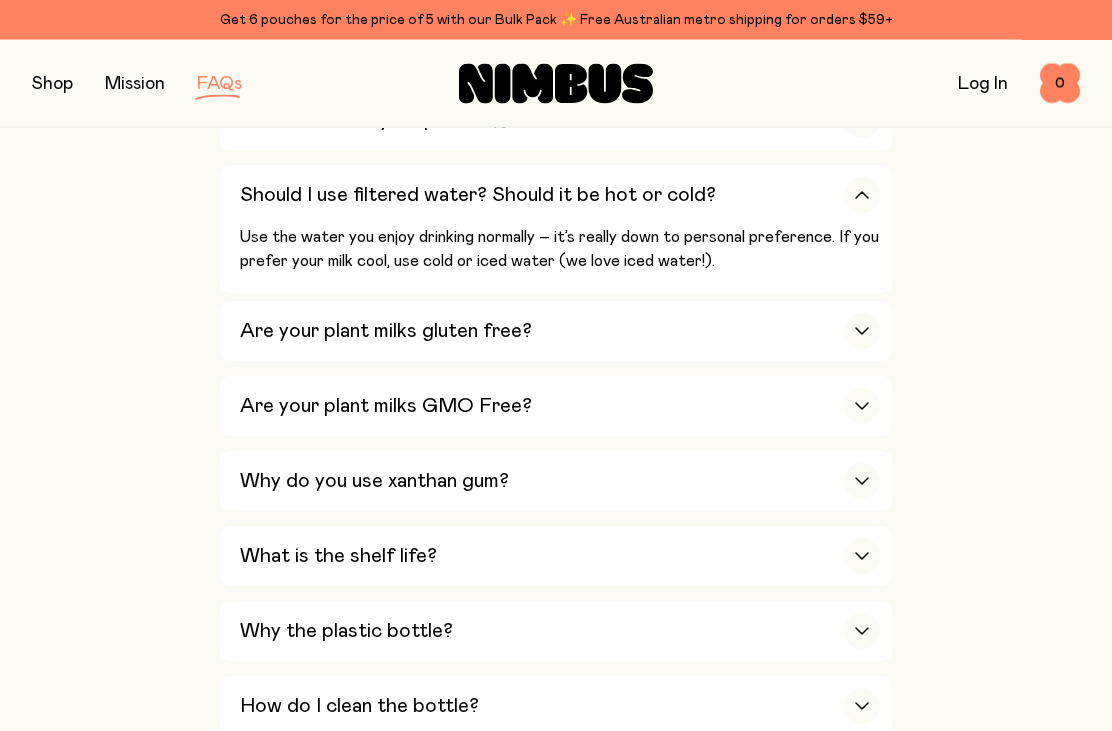 click at bounding box center (862, 332) 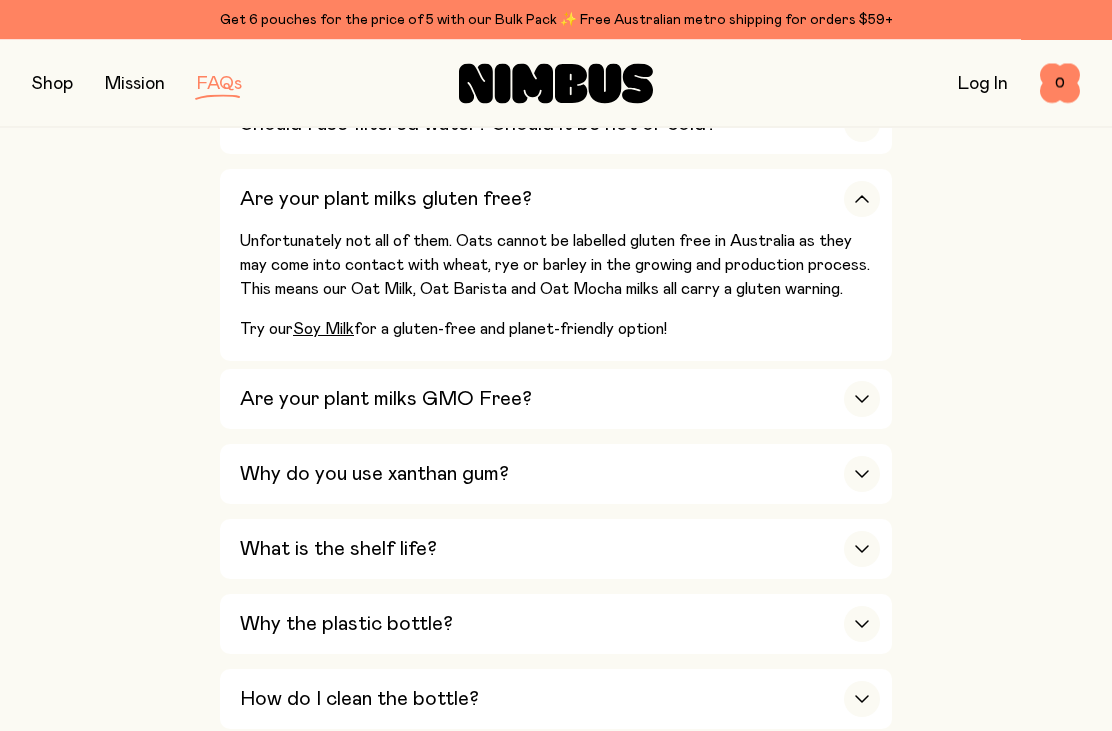 scroll, scrollTop: 1413, scrollLeft: 0, axis: vertical 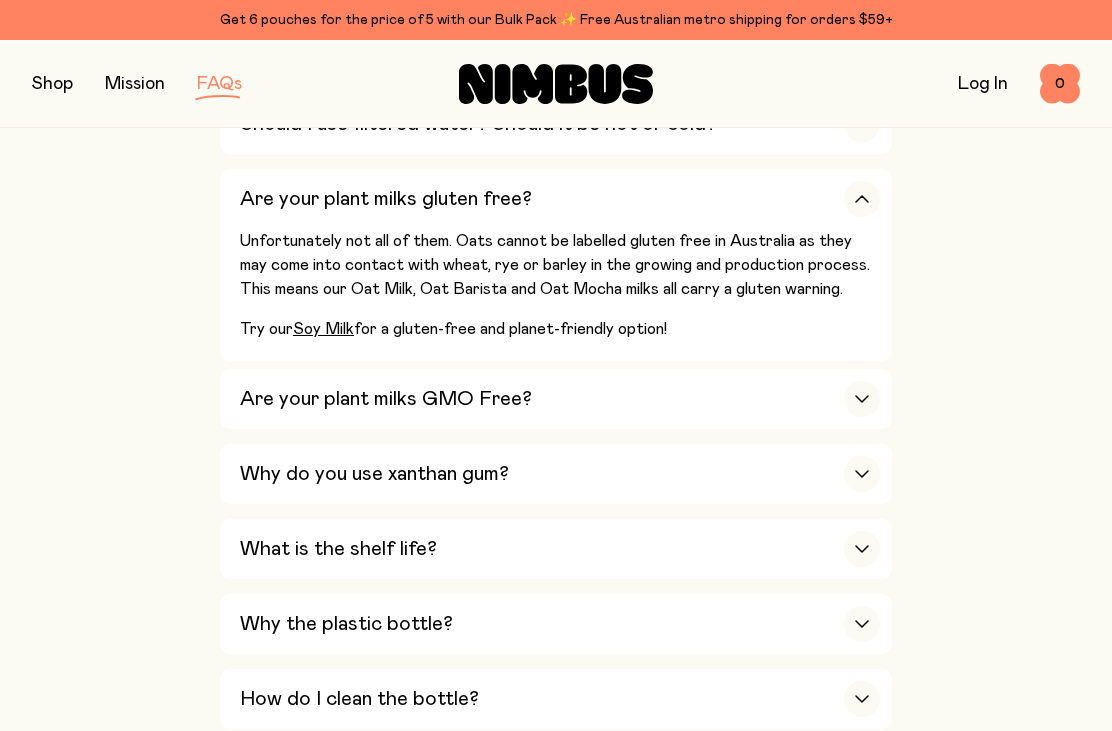 click on "Are your plant milks GMO Free?" at bounding box center (560, 399) 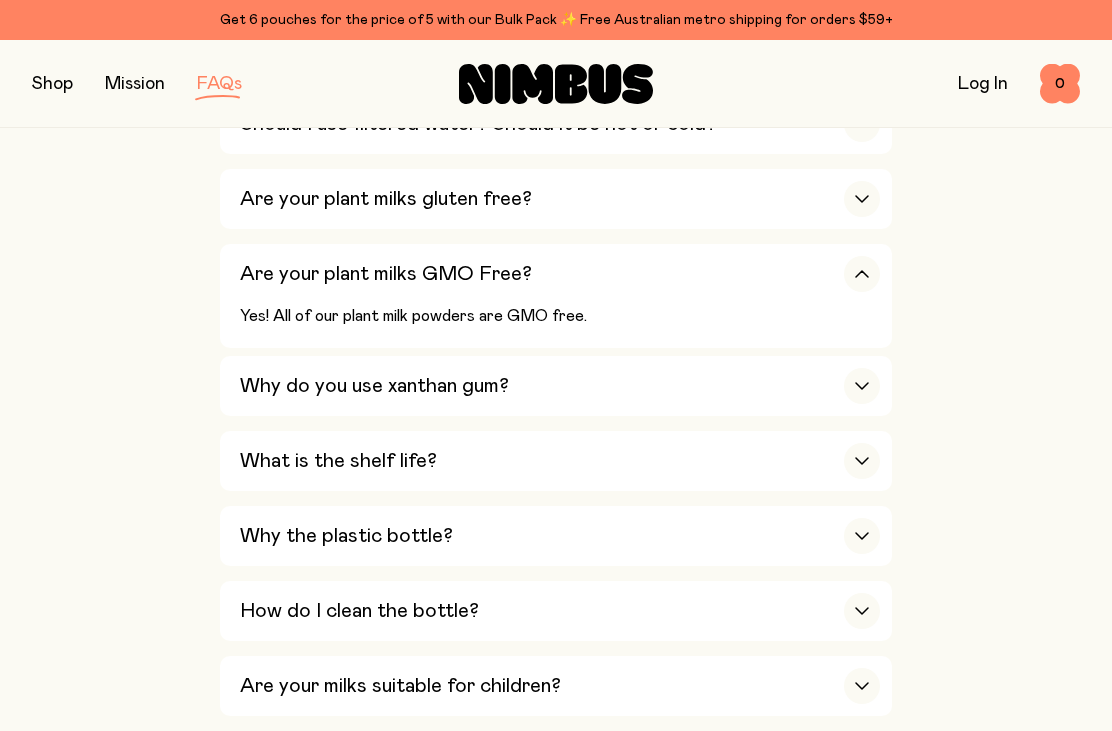 click at bounding box center (862, 386) 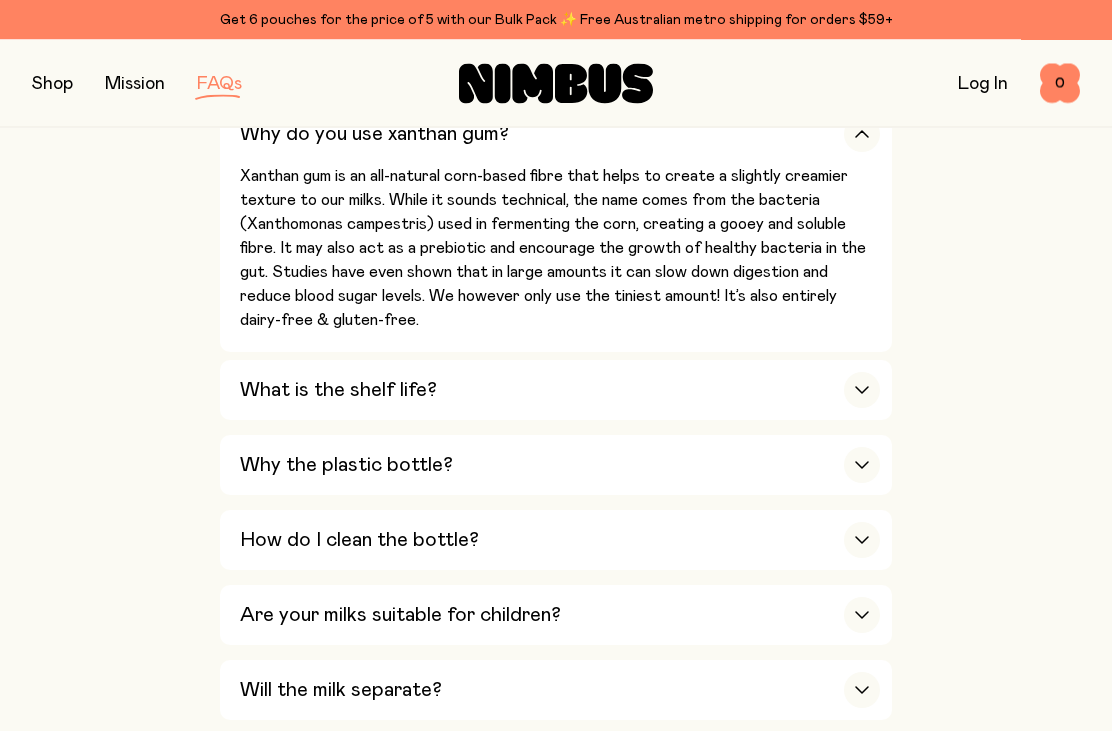 scroll, scrollTop: 1628, scrollLeft: 0, axis: vertical 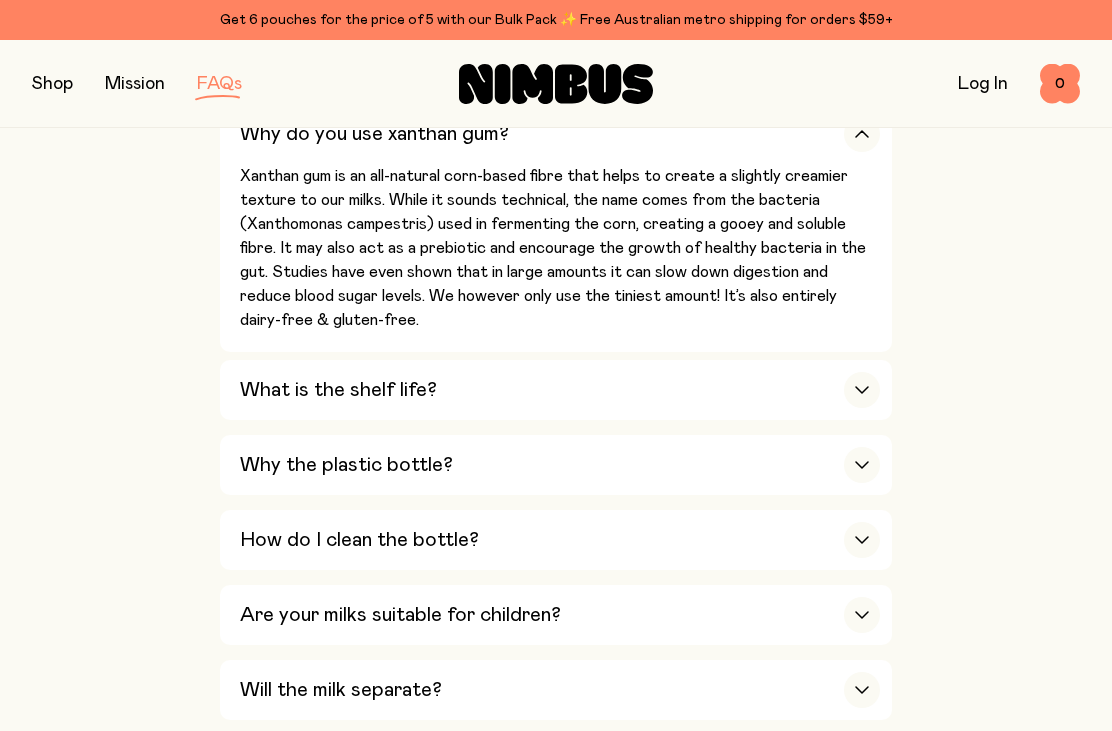 click at bounding box center (862, 390) 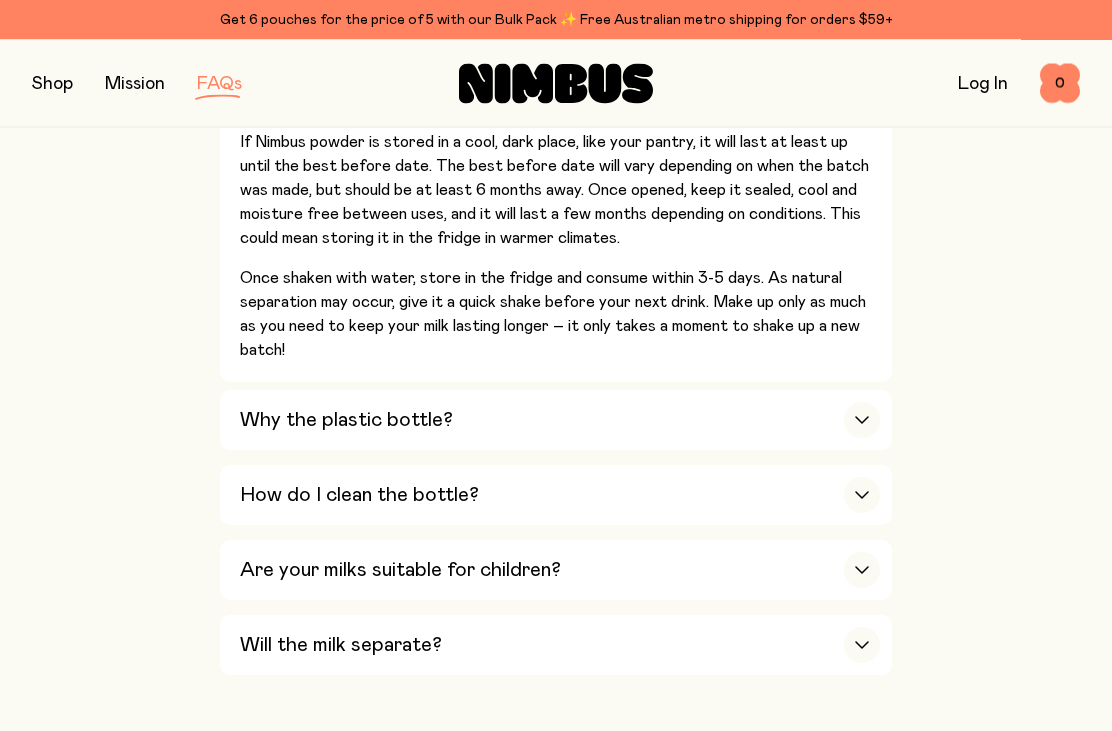 scroll, scrollTop: 1737, scrollLeft: 0, axis: vertical 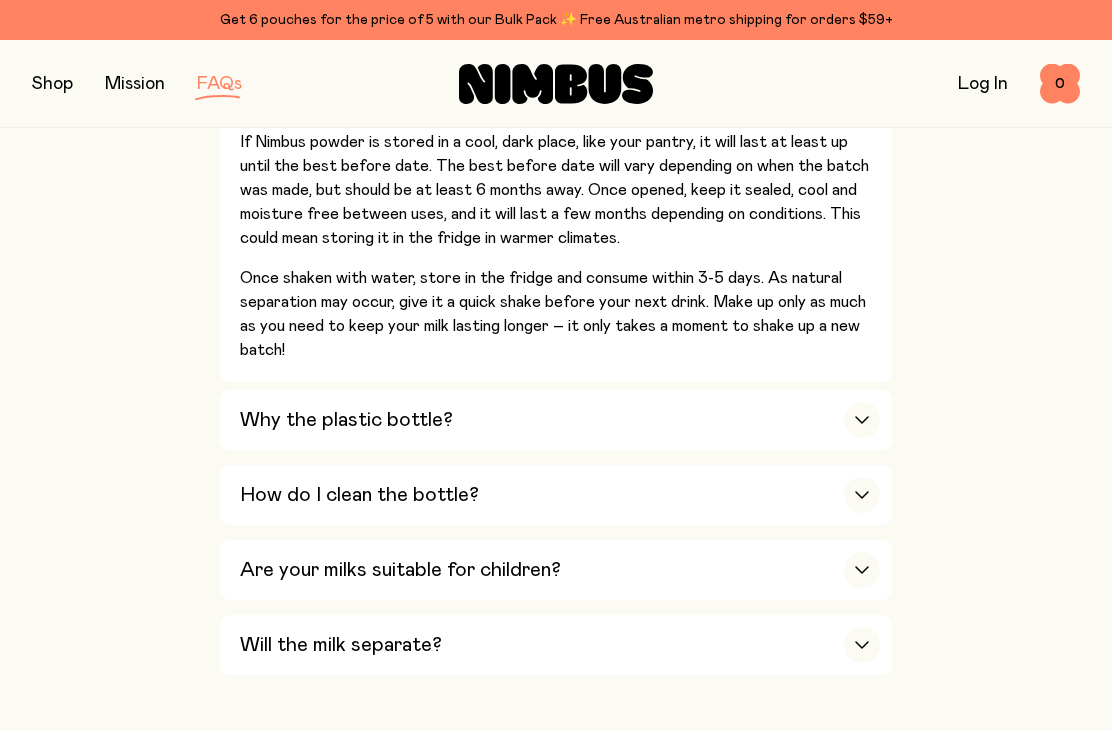 click on "Why the plastic bottle?" at bounding box center [560, 420] 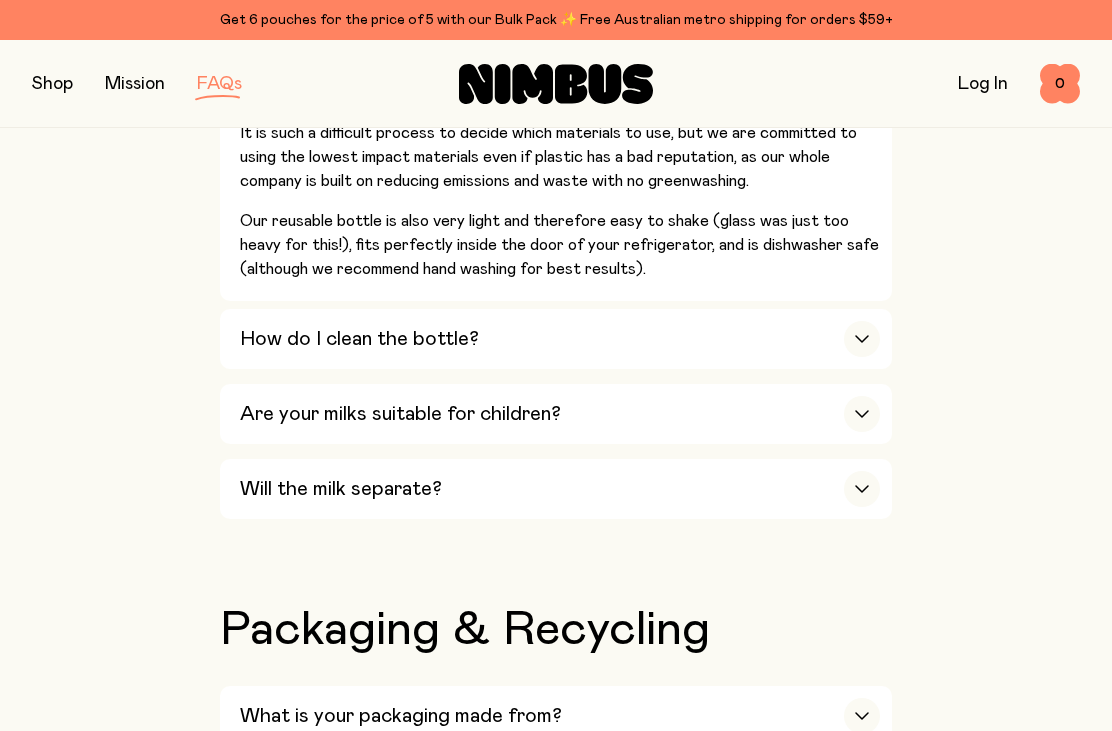 scroll, scrollTop: 2180, scrollLeft: 0, axis: vertical 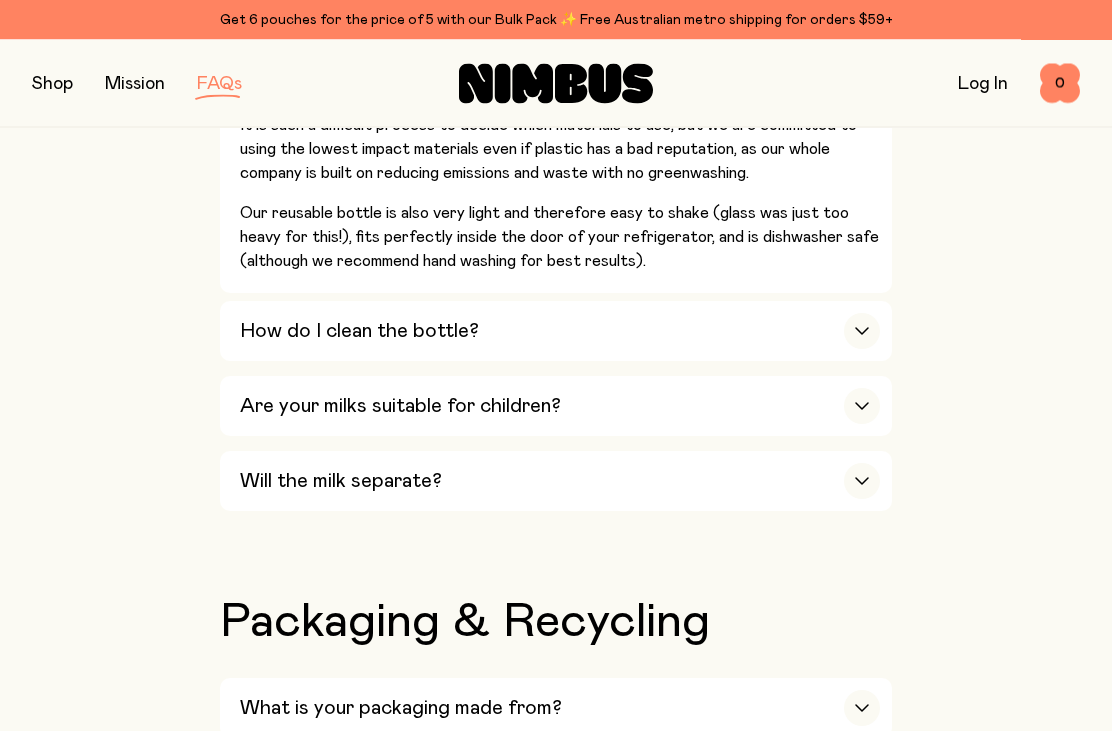 click on "How do I clean the bottle?" at bounding box center (560, 332) 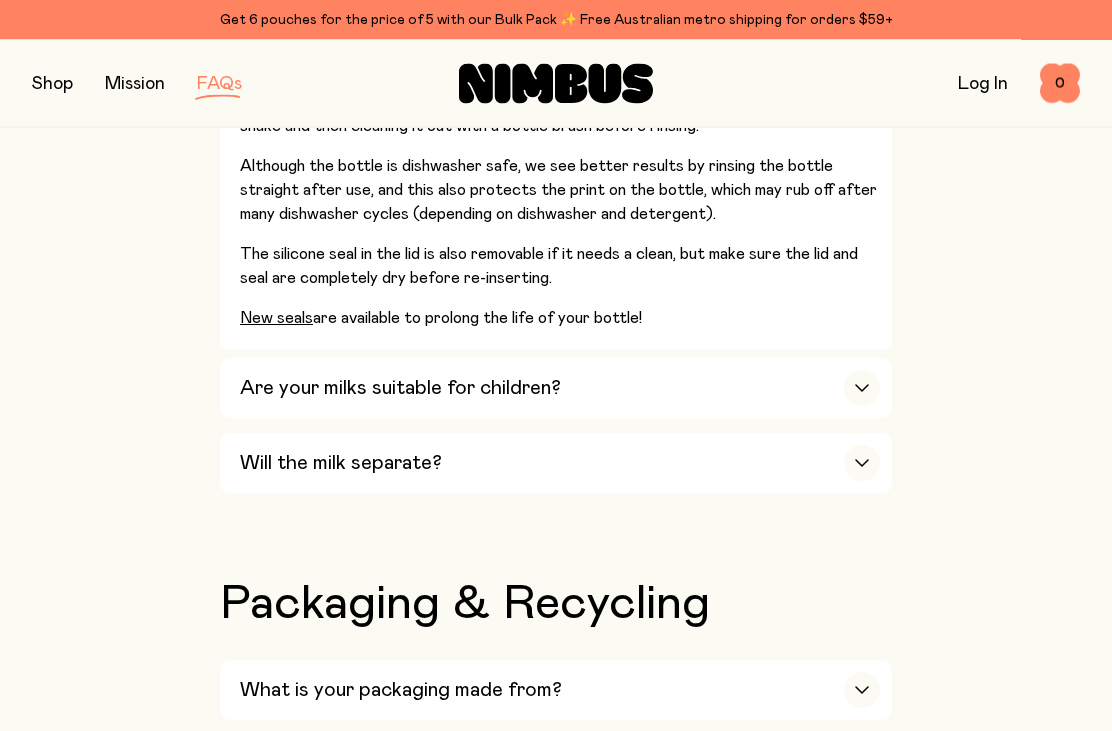 scroll, scrollTop: 2016, scrollLeft: 0, axis: vertical 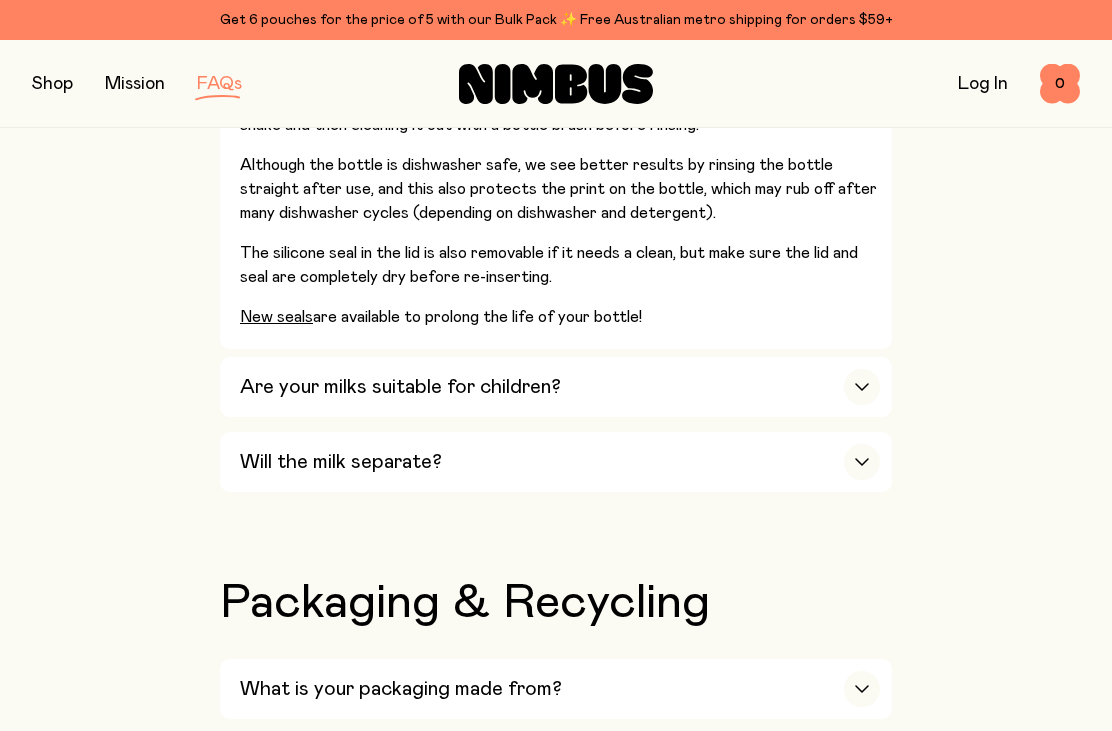 click on "Are your milks suitable for children?" at bounding box center [560, 387] 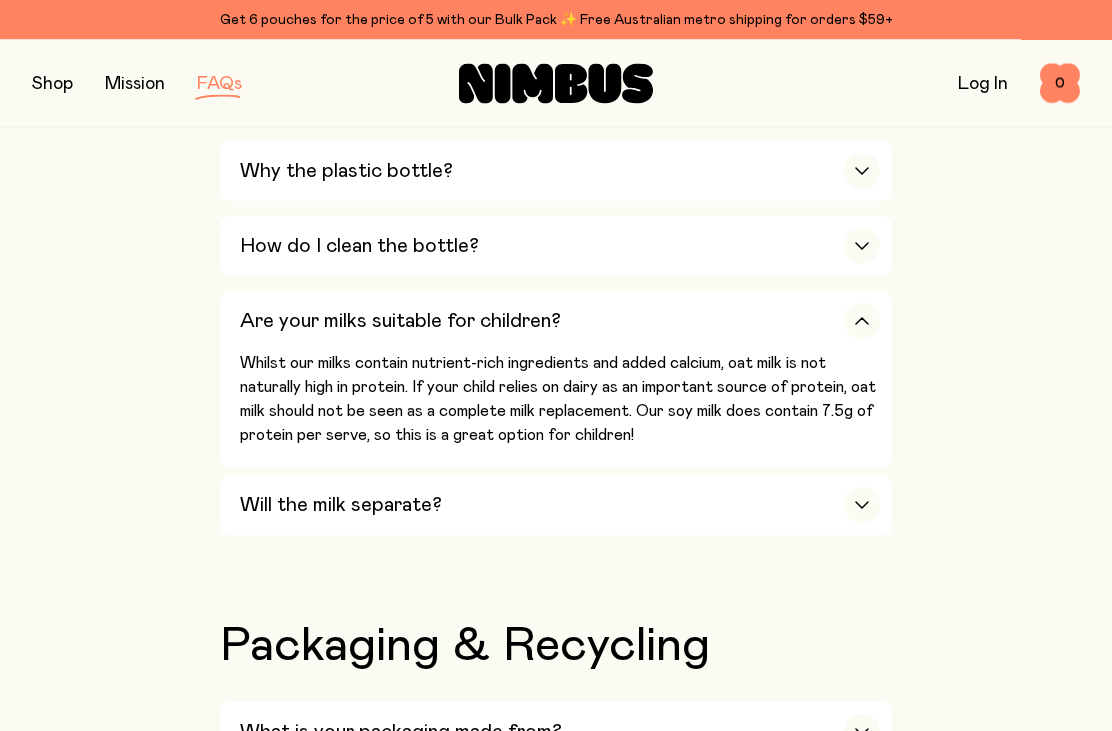 scroll, scrollTop: 1742, scrollLeft: 0, axis: vertical 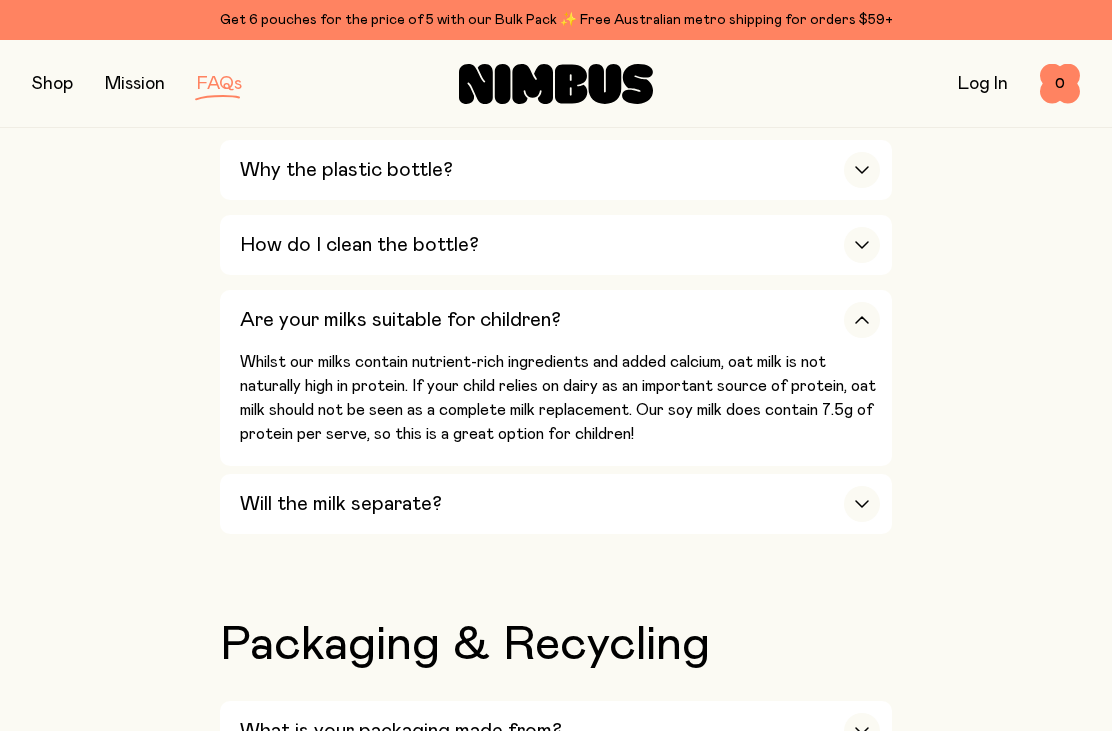 click on "Will the milk separate?" at bounding box center [560, 504] 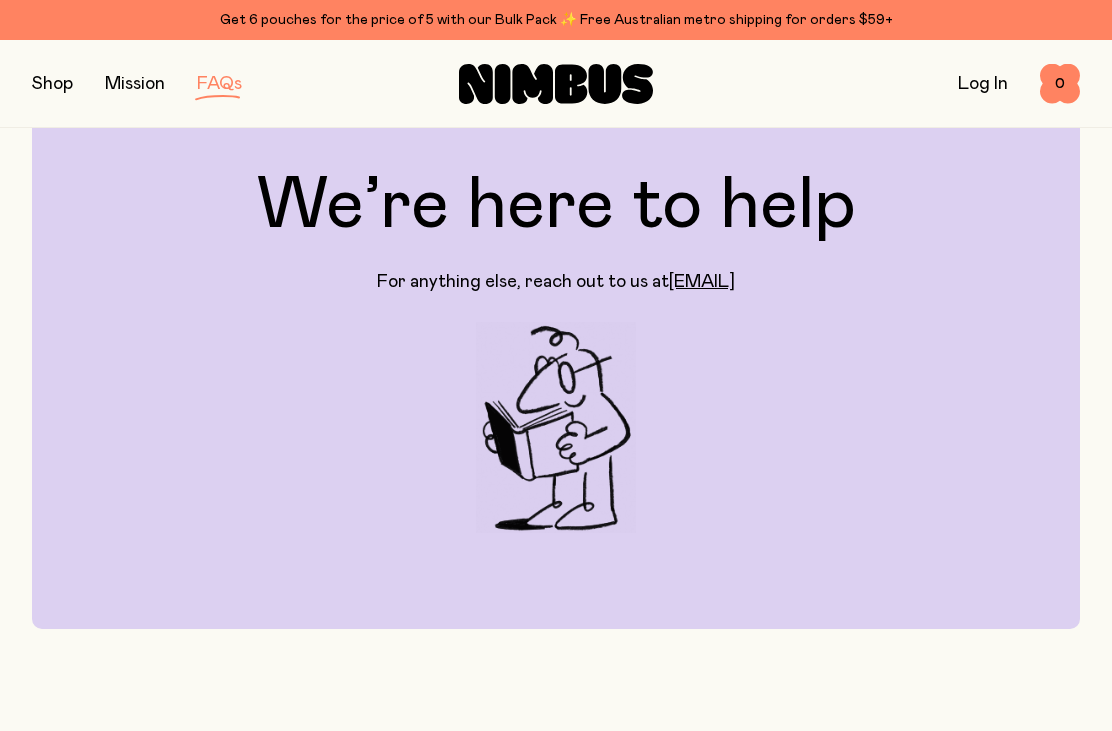 scroll, scrollTop: 0, scrollLeft: 0, axis: both 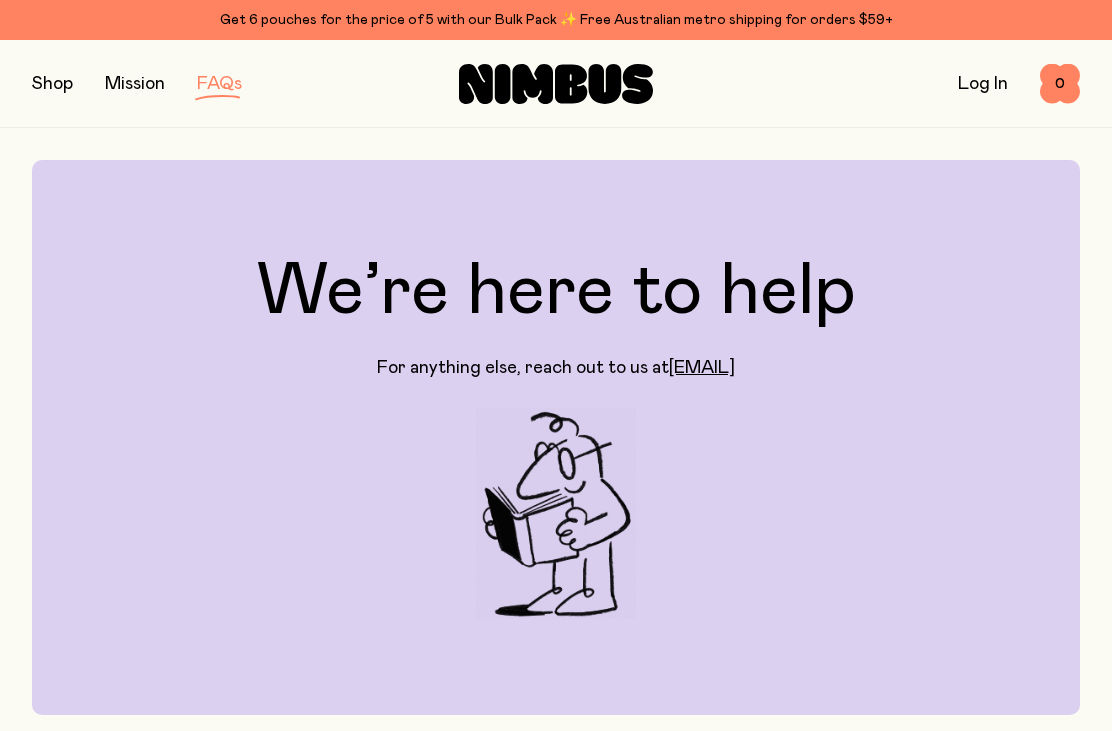 click at bounding box center (52, 84) 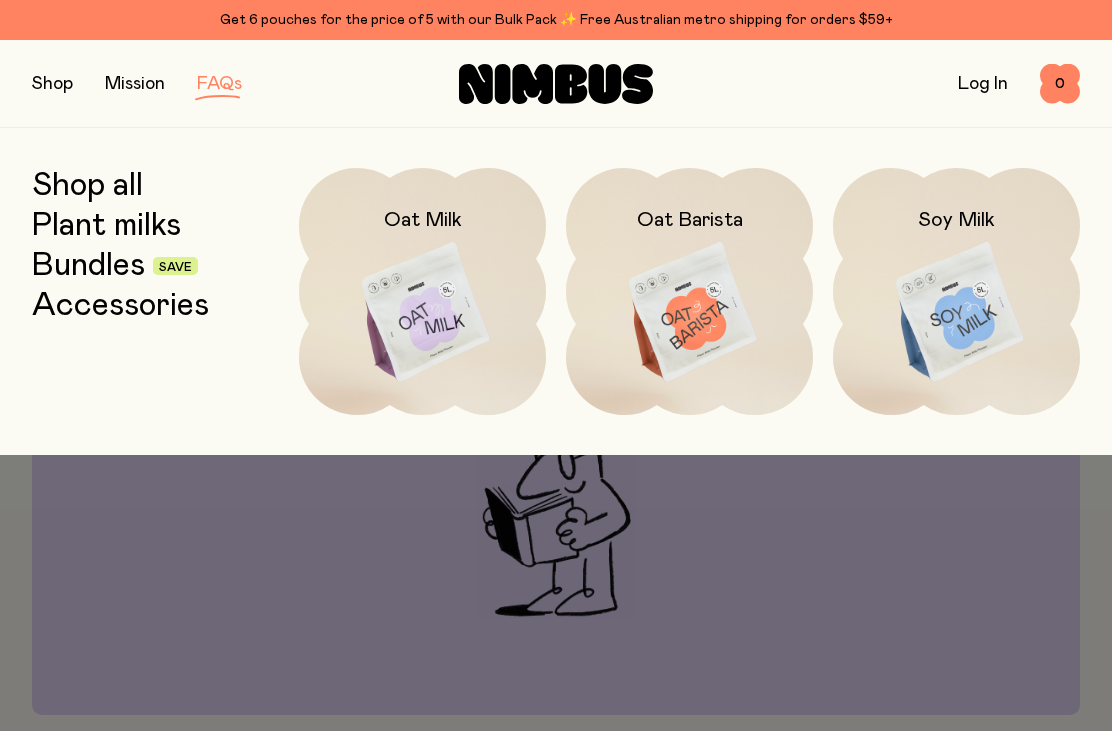 click at bounding box center (956, 313) 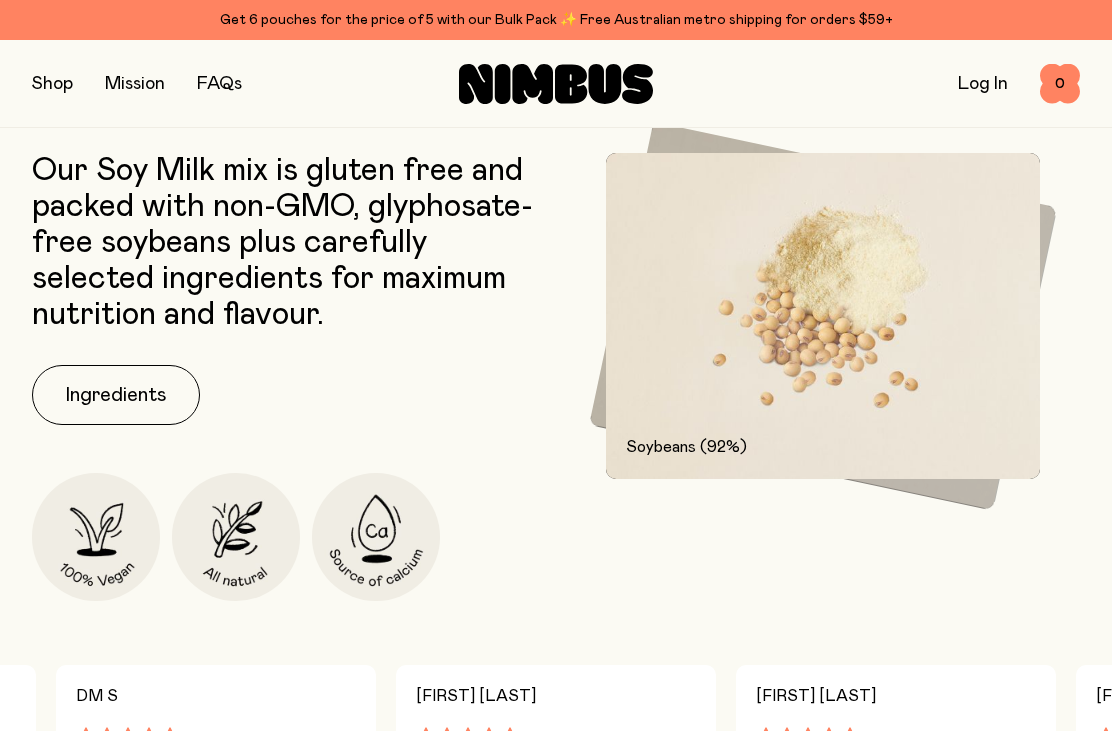 scroll, scrollTop: 888, scrollLeft: 0, axis: vertical 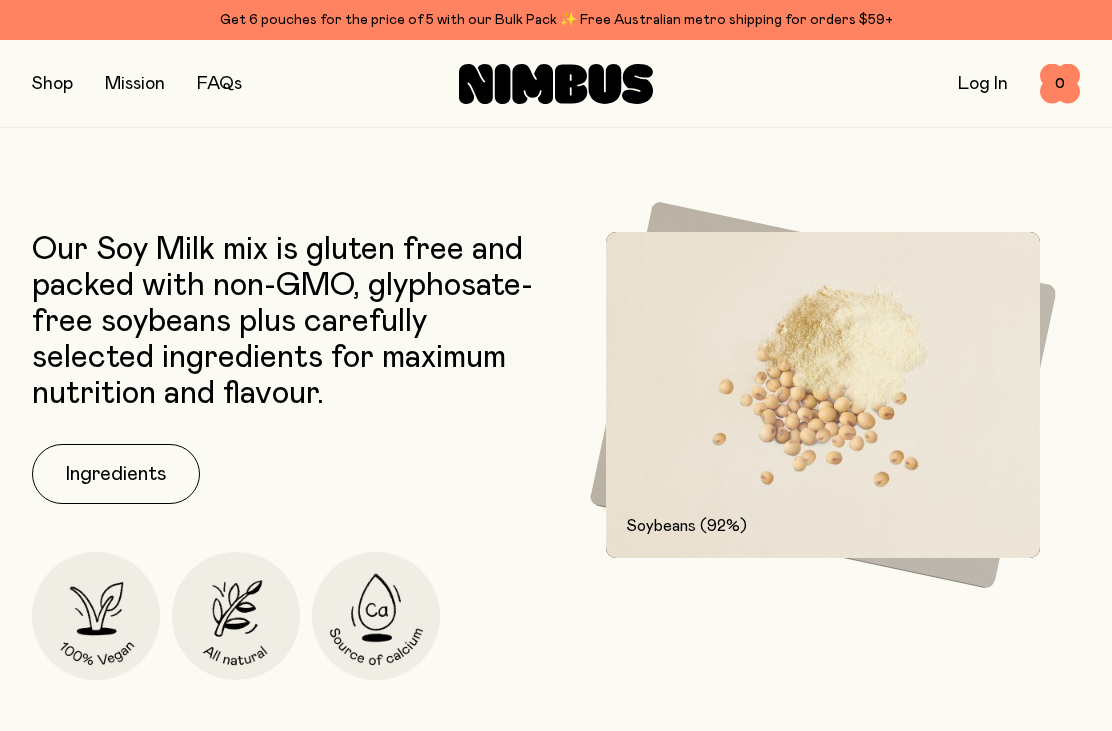 click at bounding box center [823, 395] 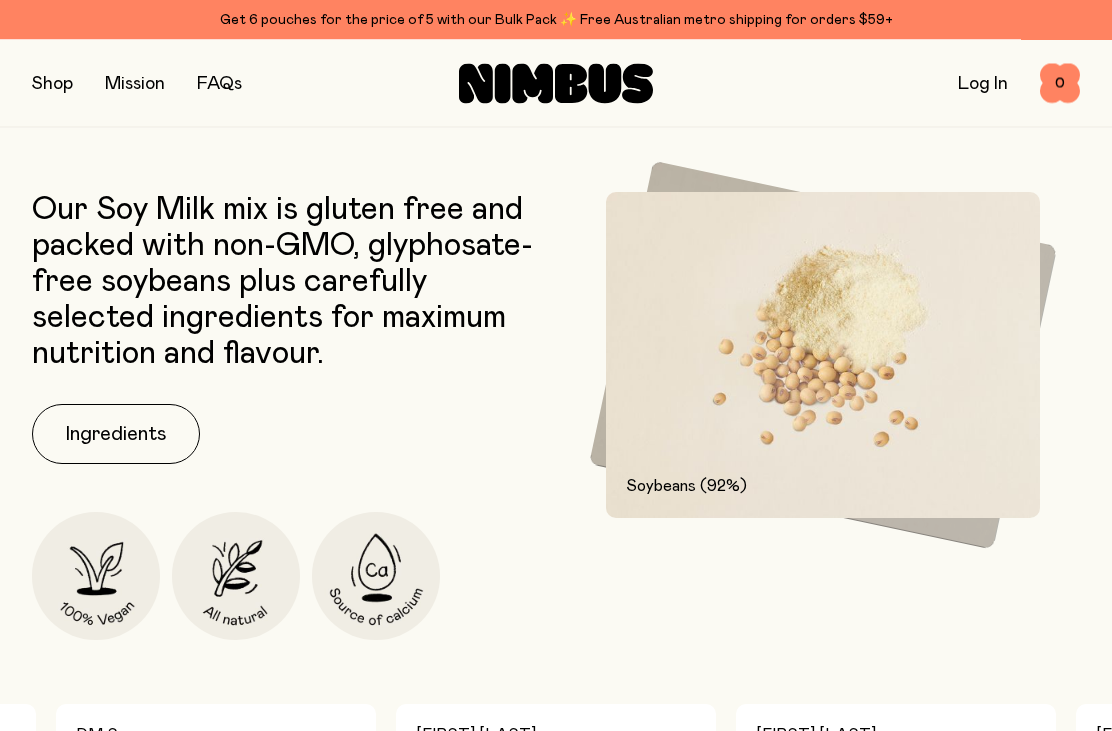 scroll, scrollTop: 928, scrollLeft: 0, axis: vertical 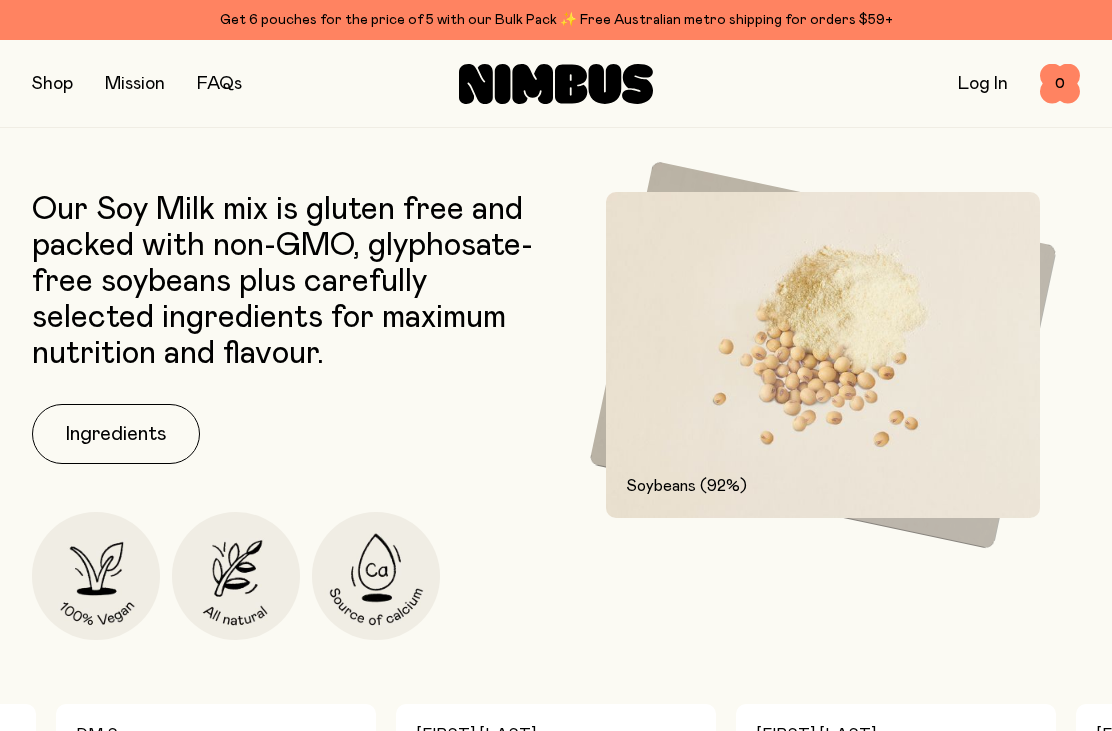click on "Ingredients" at bounding box center [116, 434] 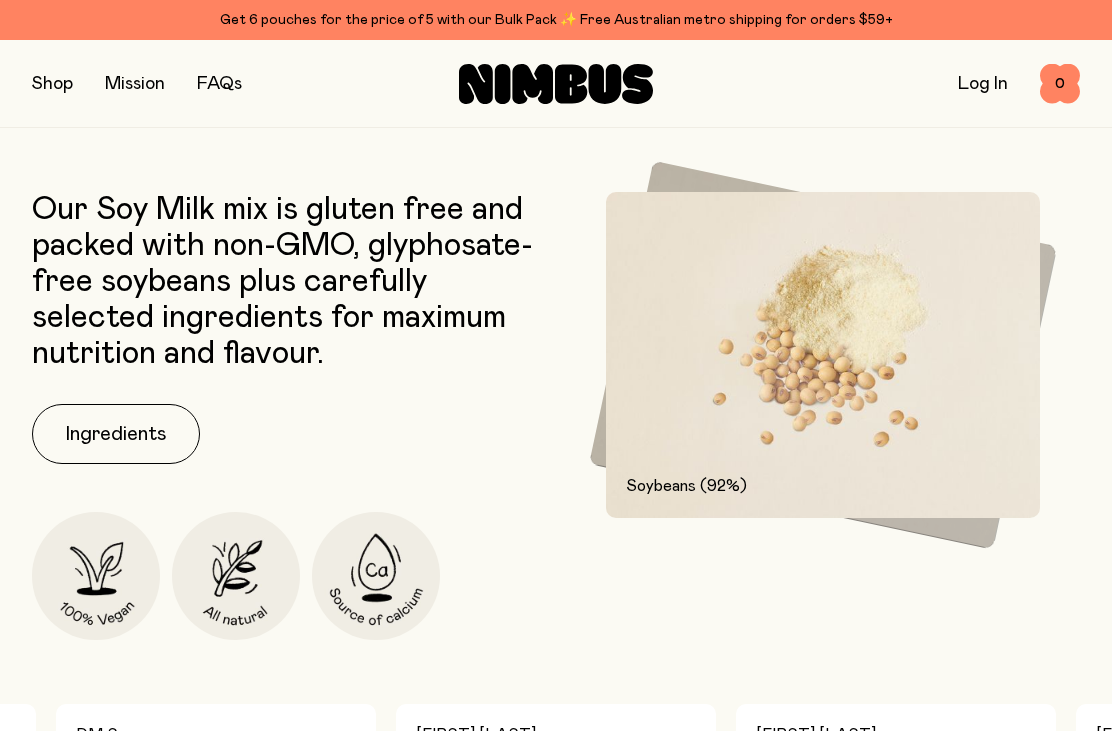 scroll, scrollTop: 0, scrollLeft: 0, axis: both 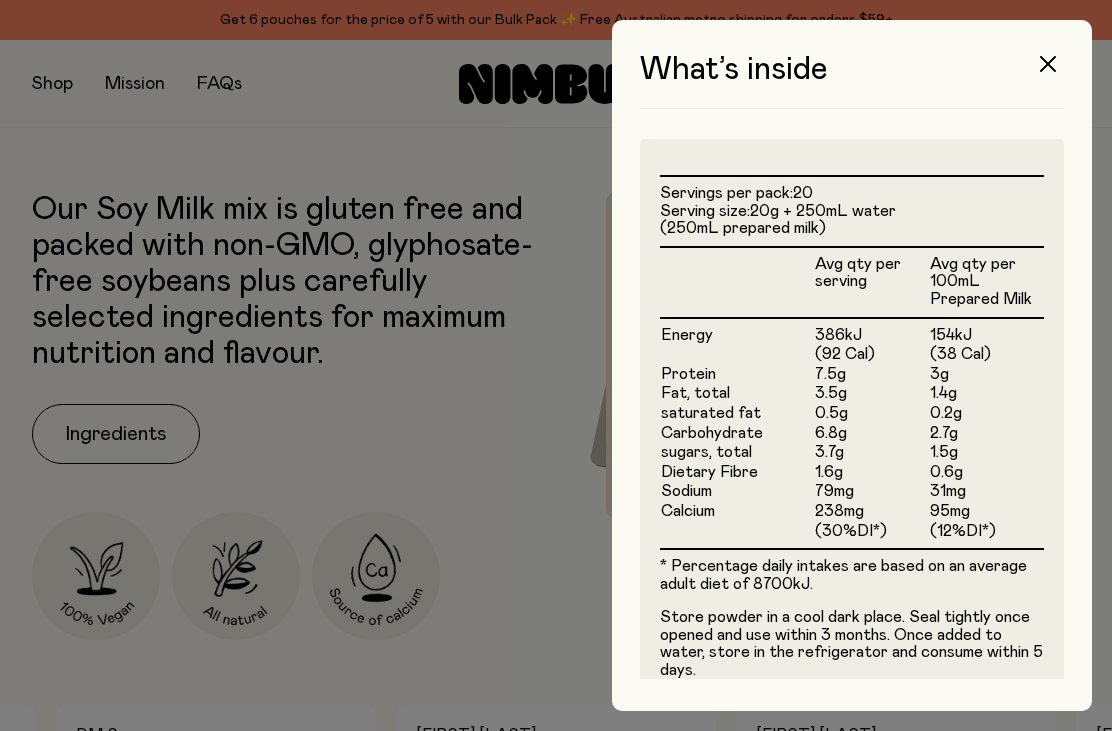 click at bounding box center [1048, 64] 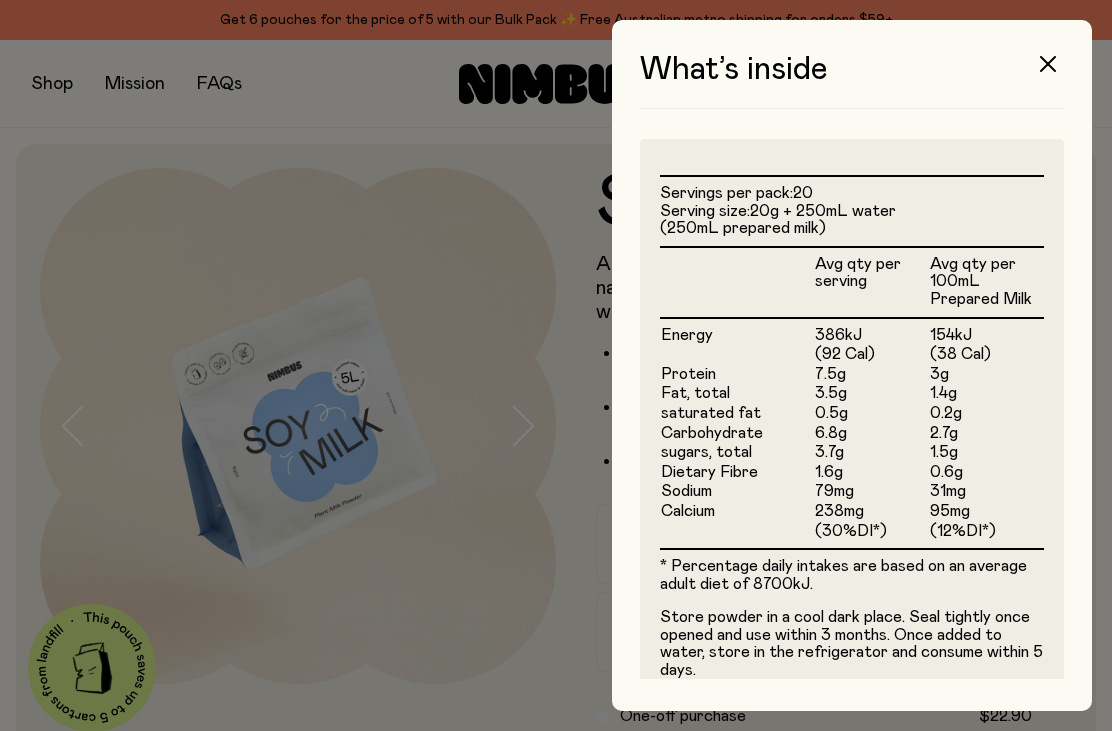 scroll, scrollTop: 928, scrollLeft: 0, axis: vertical 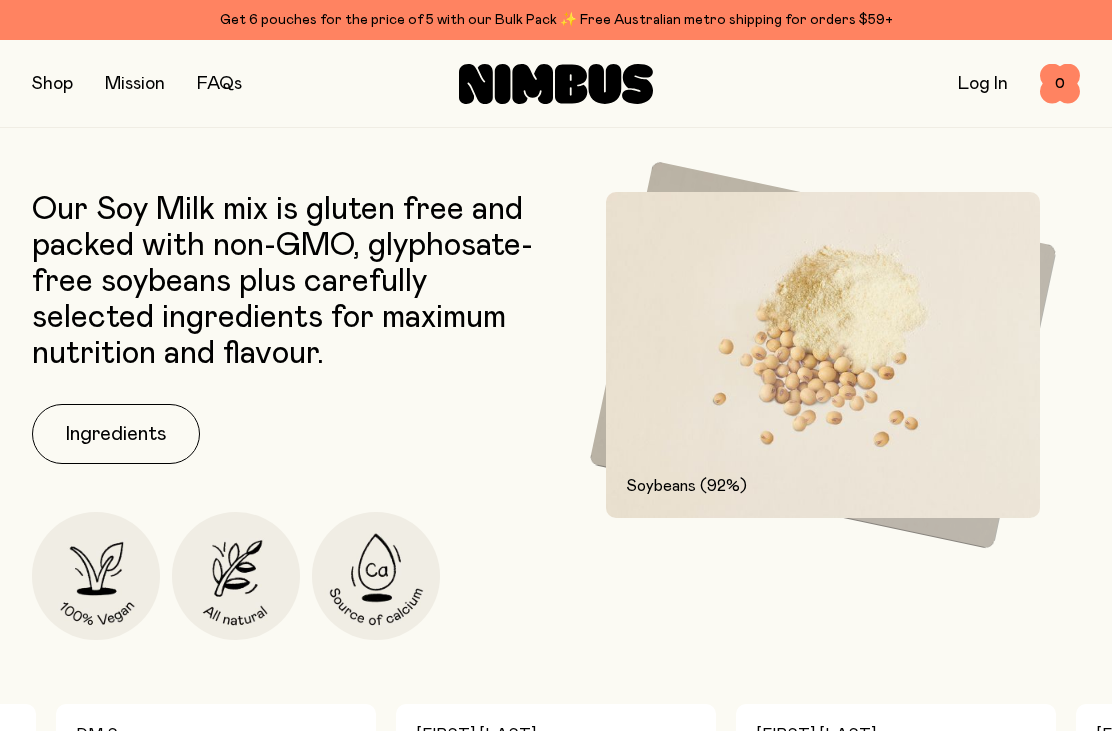 click on "Ingredients" at bounding box center [116, 434] 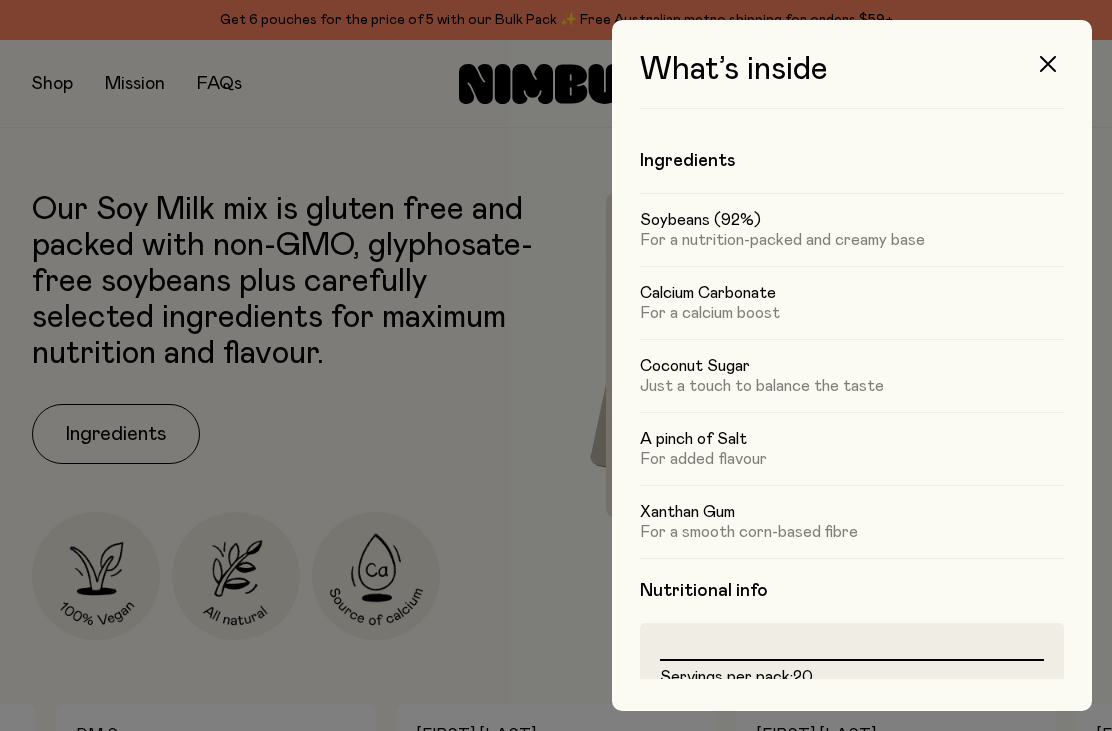 click 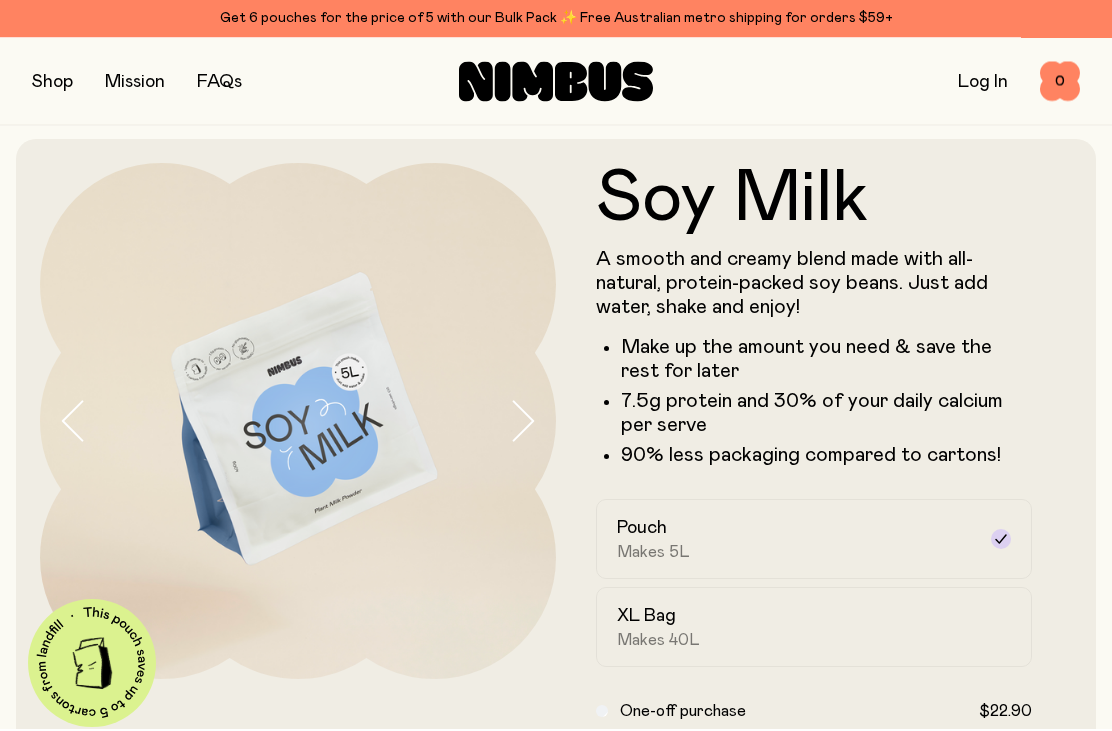 scroll, scrollTop: 0, scrollLeft: 0, axis: both 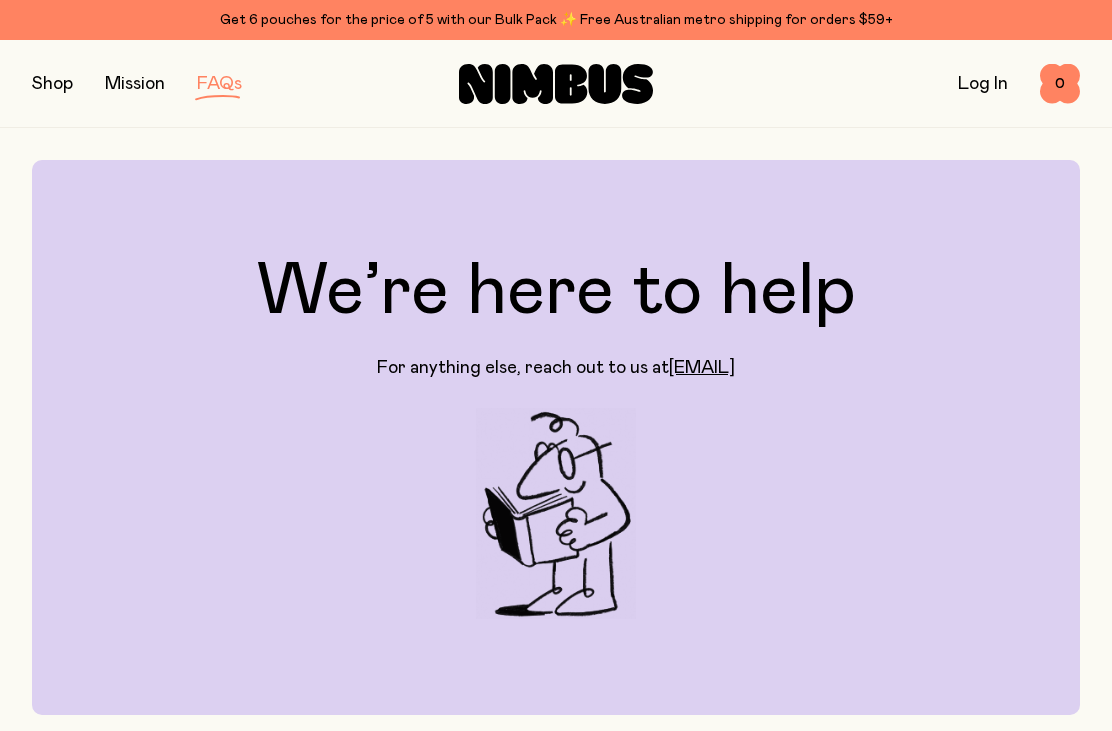 click at bounding box center [52, 84] 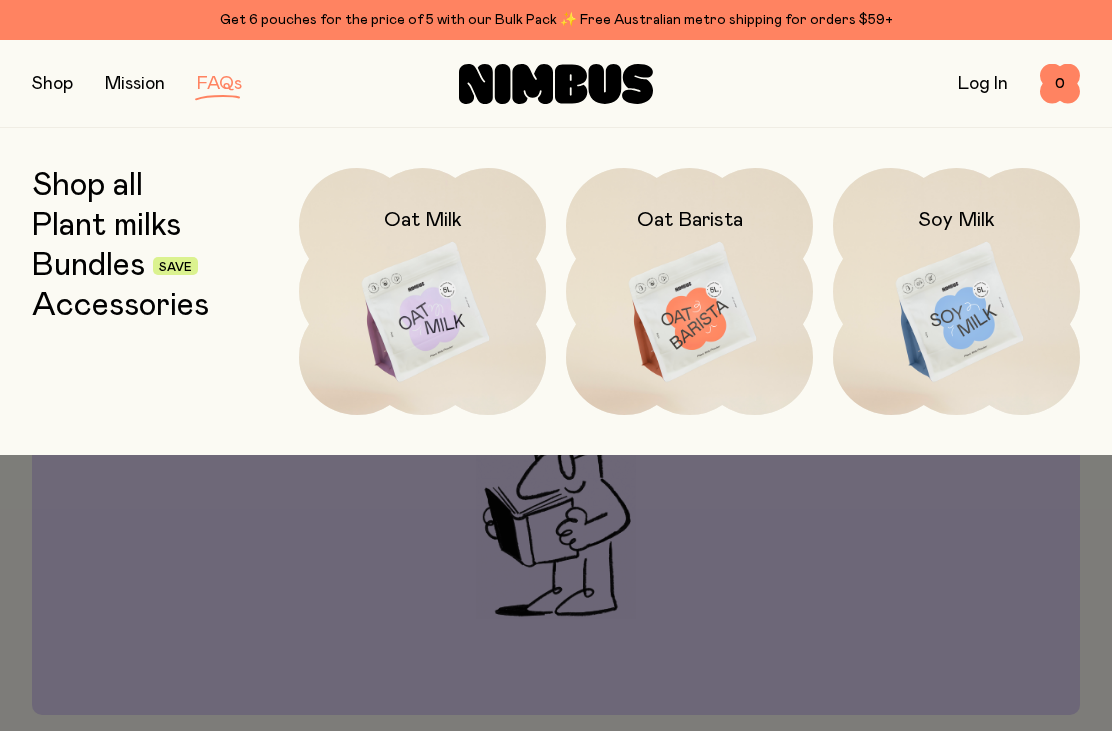 click at bounding box center (689, 313) 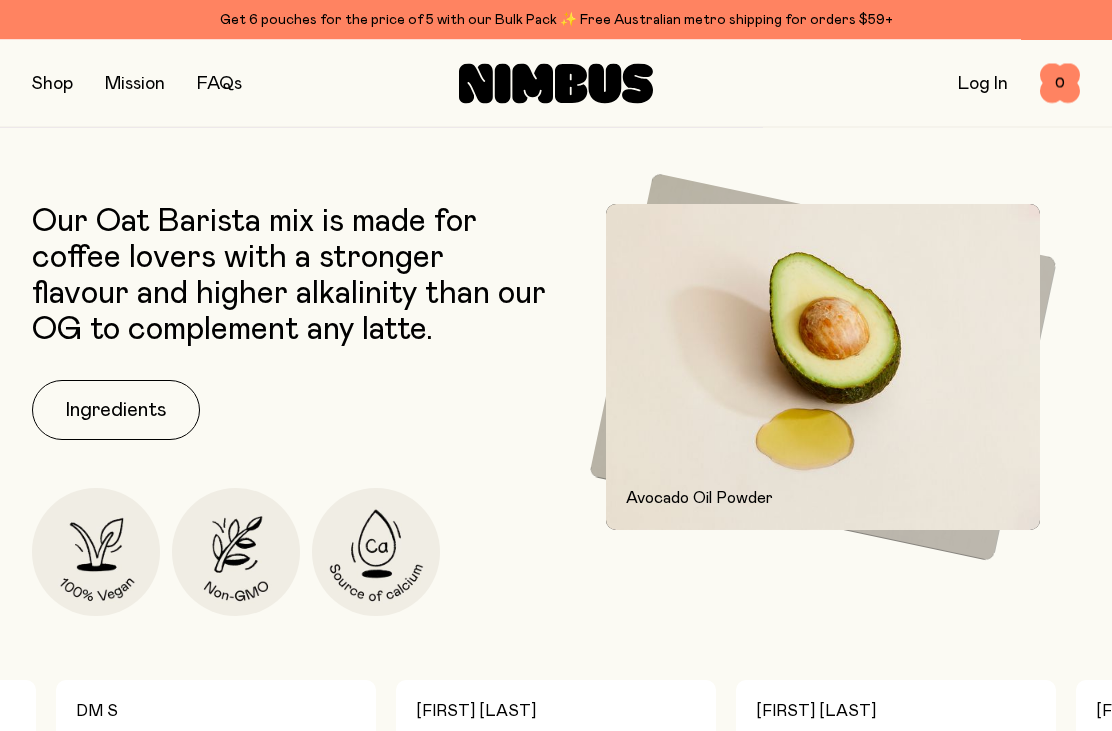 scroll, scrollTop: 746, scrollLeft: 0, axis: vertical 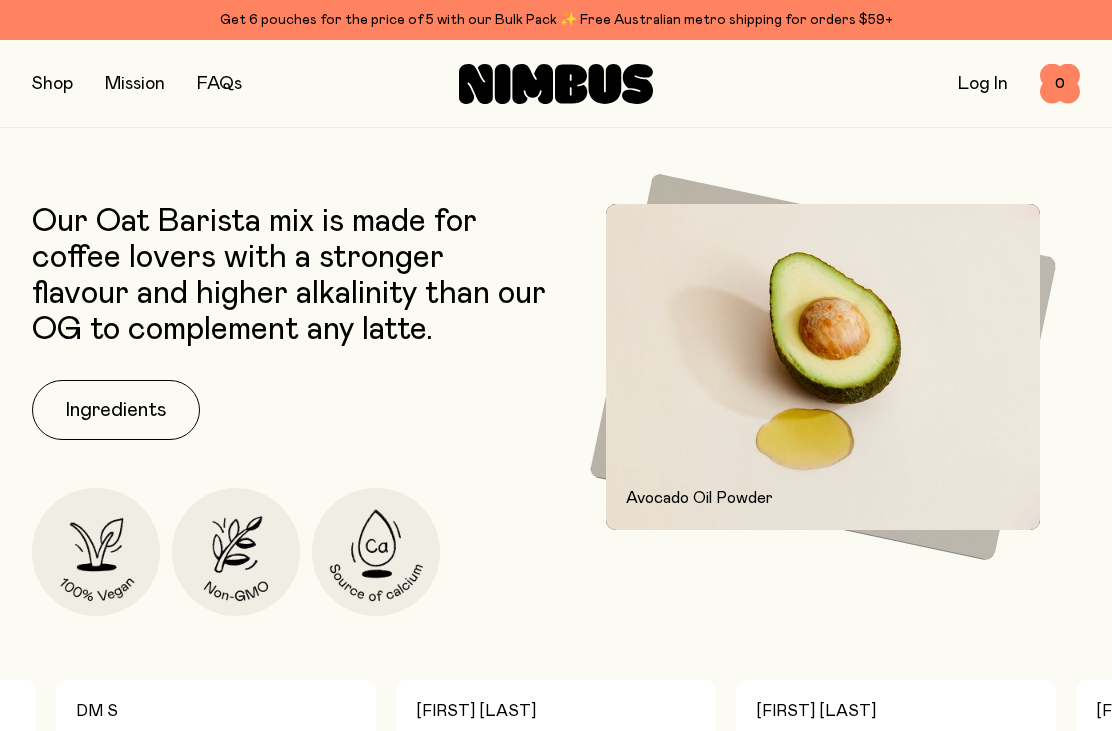 click on "Ingredients" at bounding box center (116, 410) 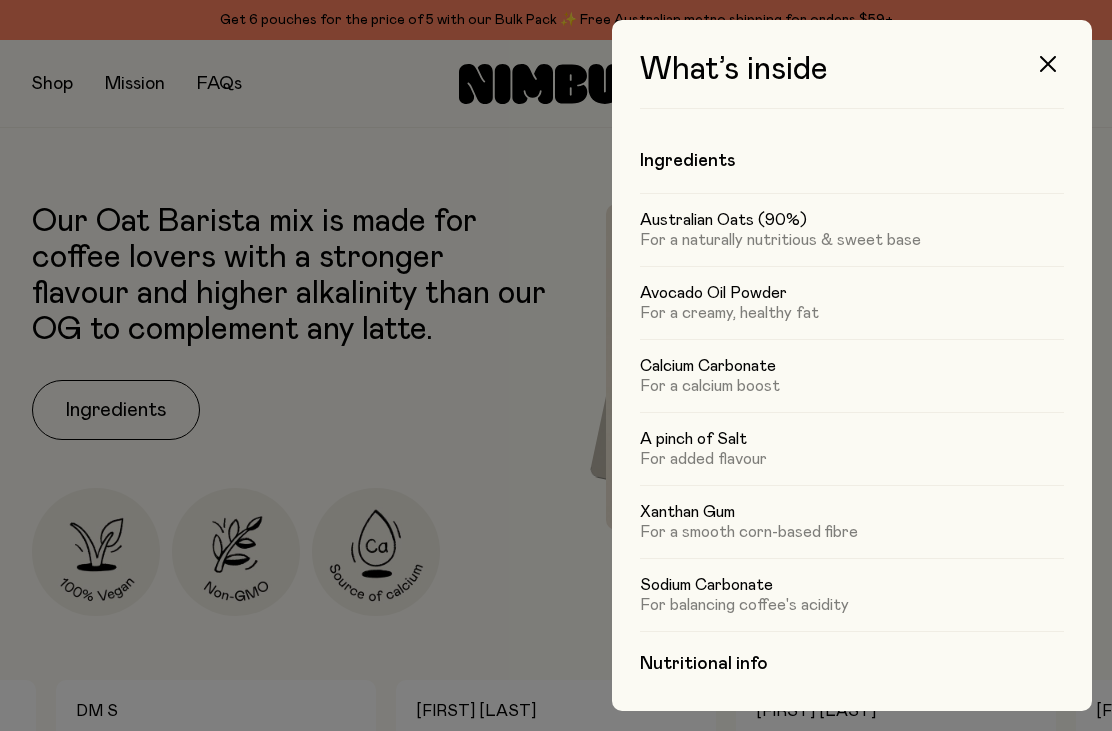 scroll, scrollTop: 0, scrollLeft: 0, axis: both 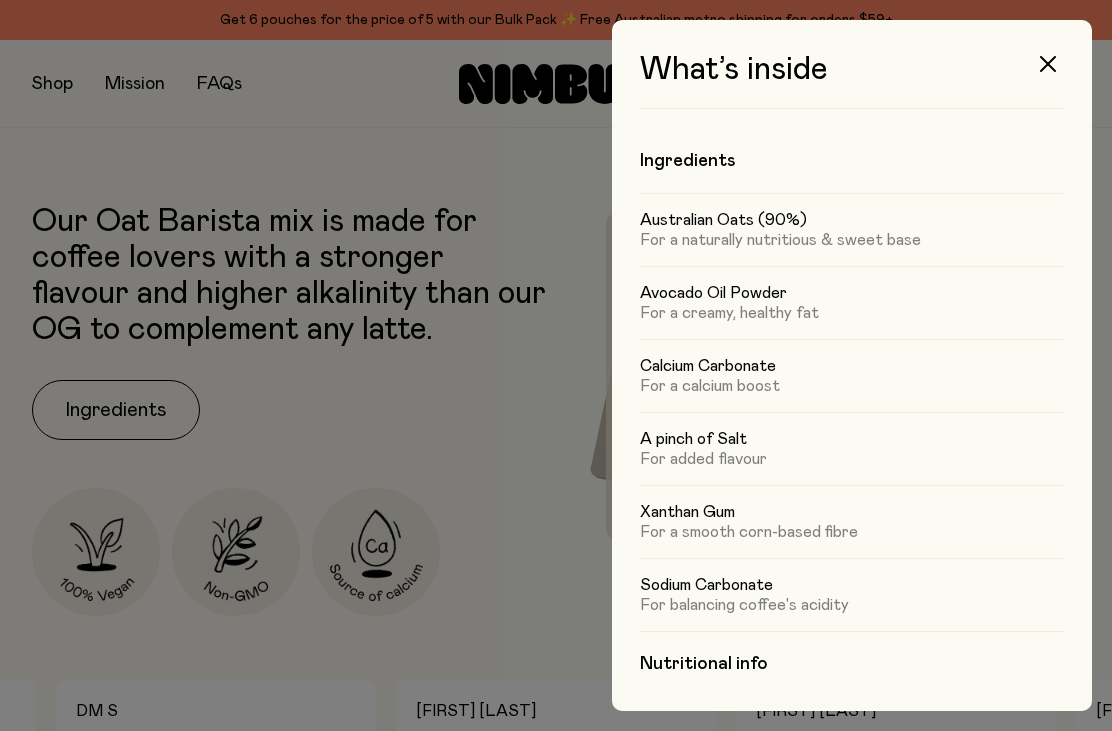 click at bounding box center [1048, 64] 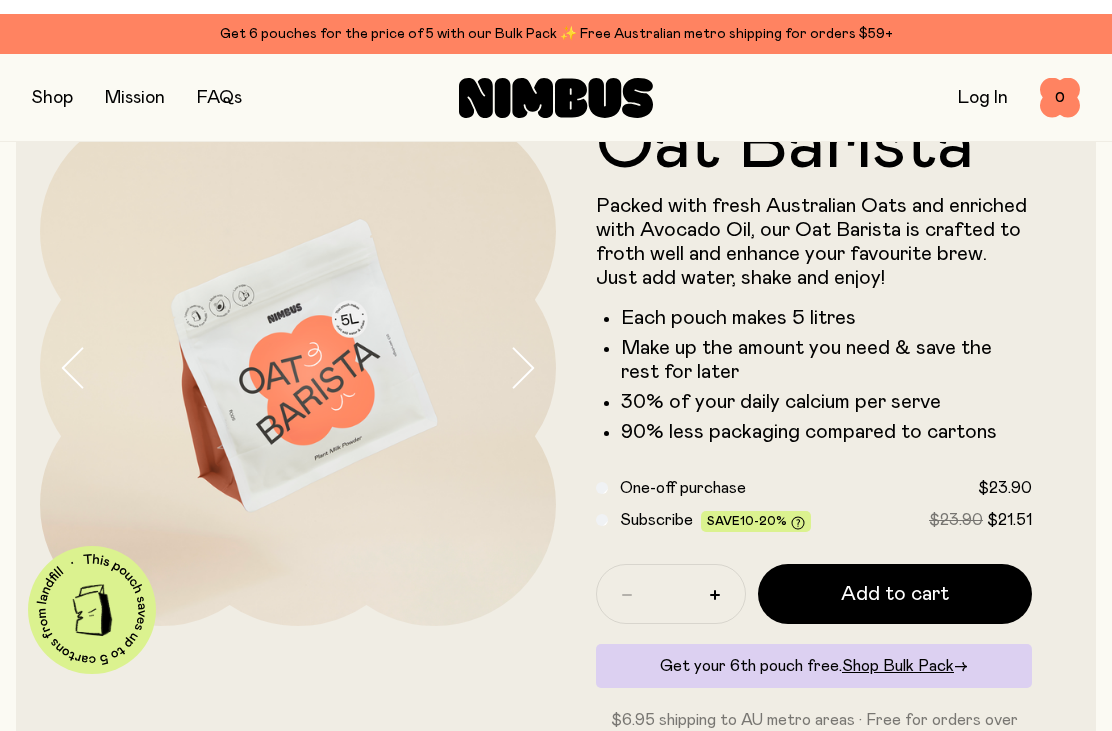 scroll, scrollTop: 66, scrollLeft: 0, axis: vertical 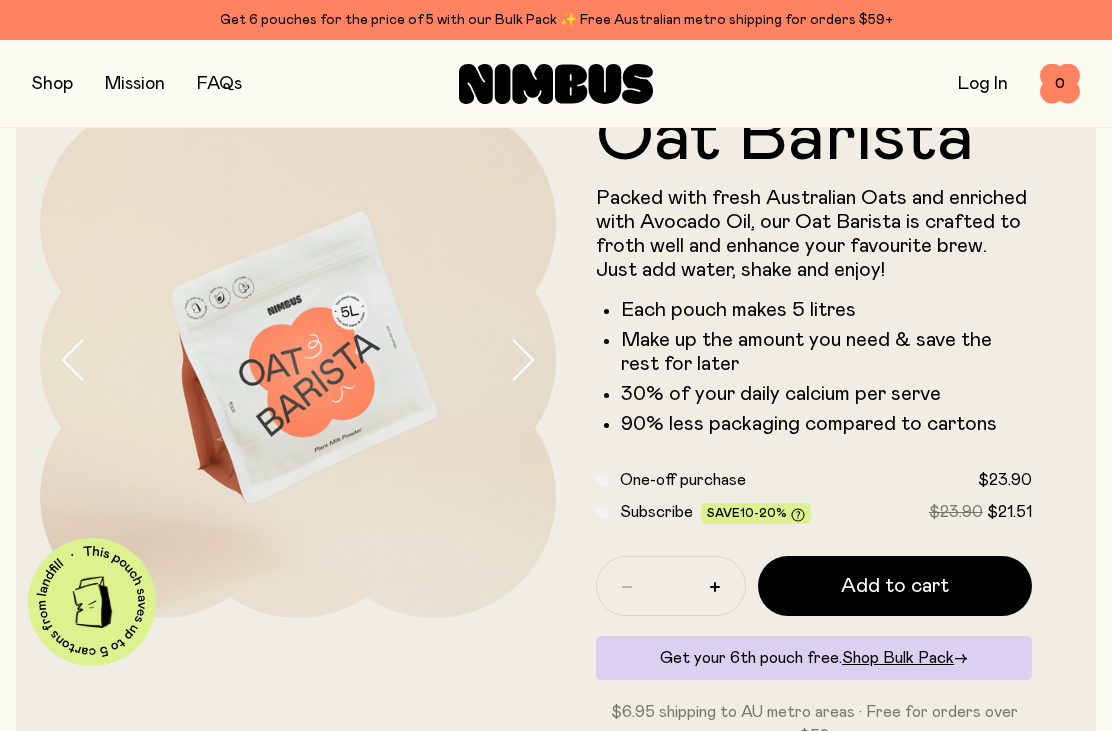 click 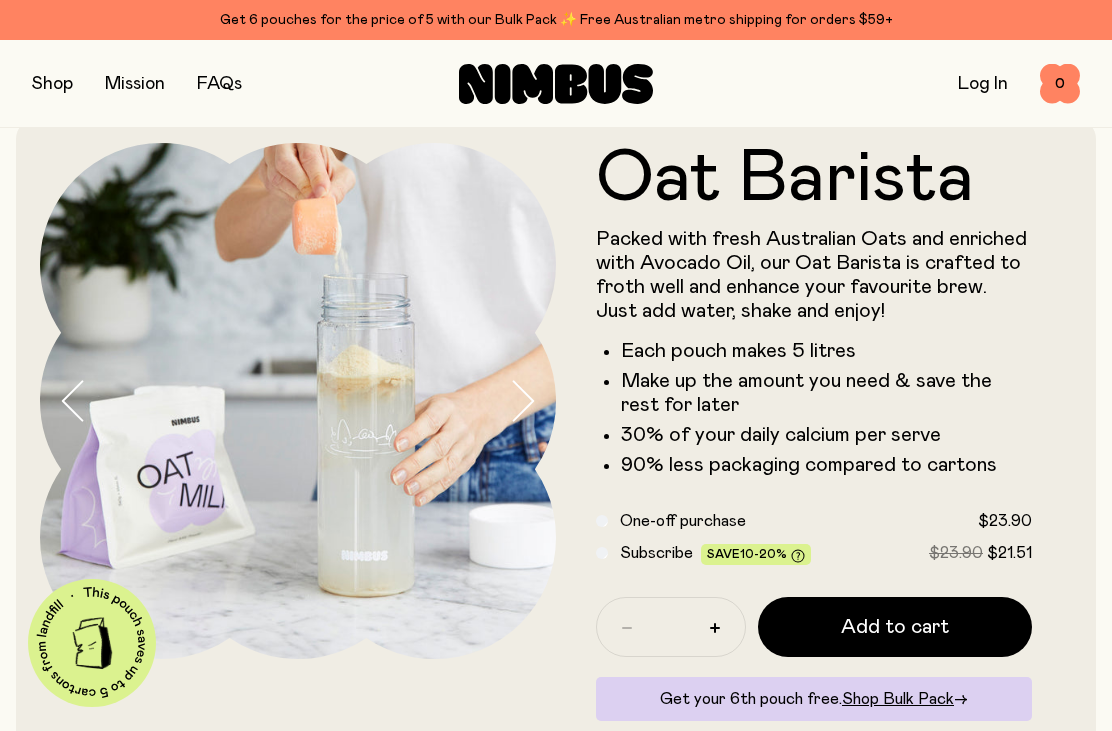 scroll, scrollTop: 29, scrollLeft: 0, axis: vertical 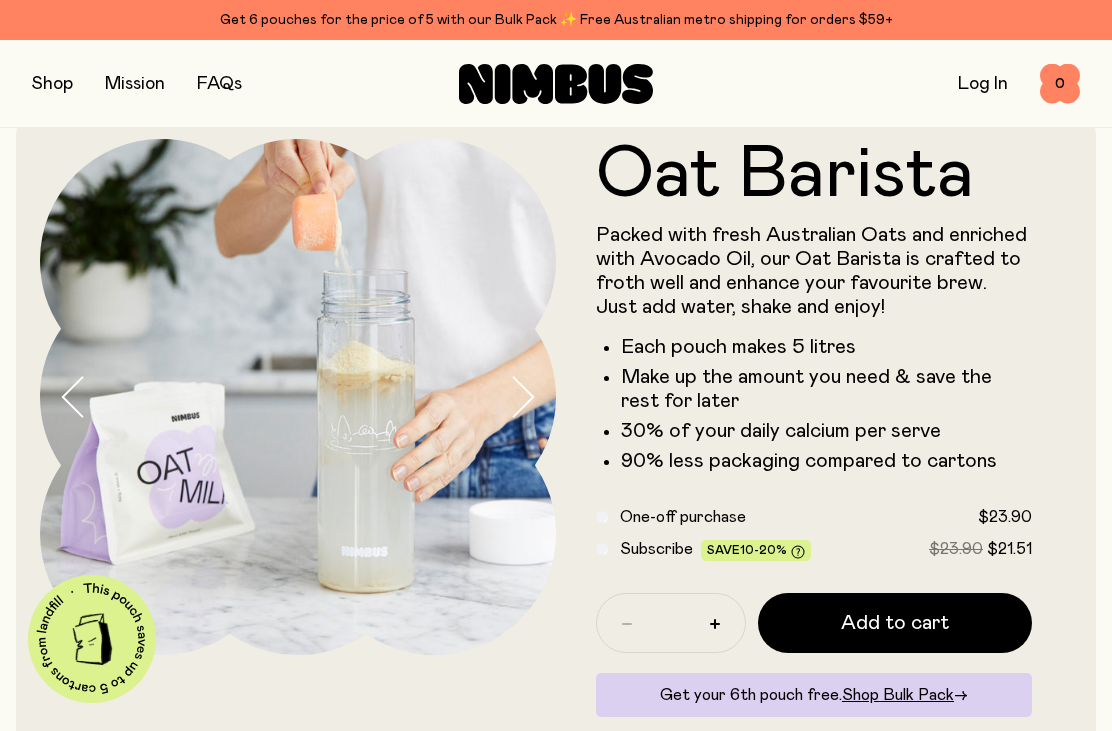 click 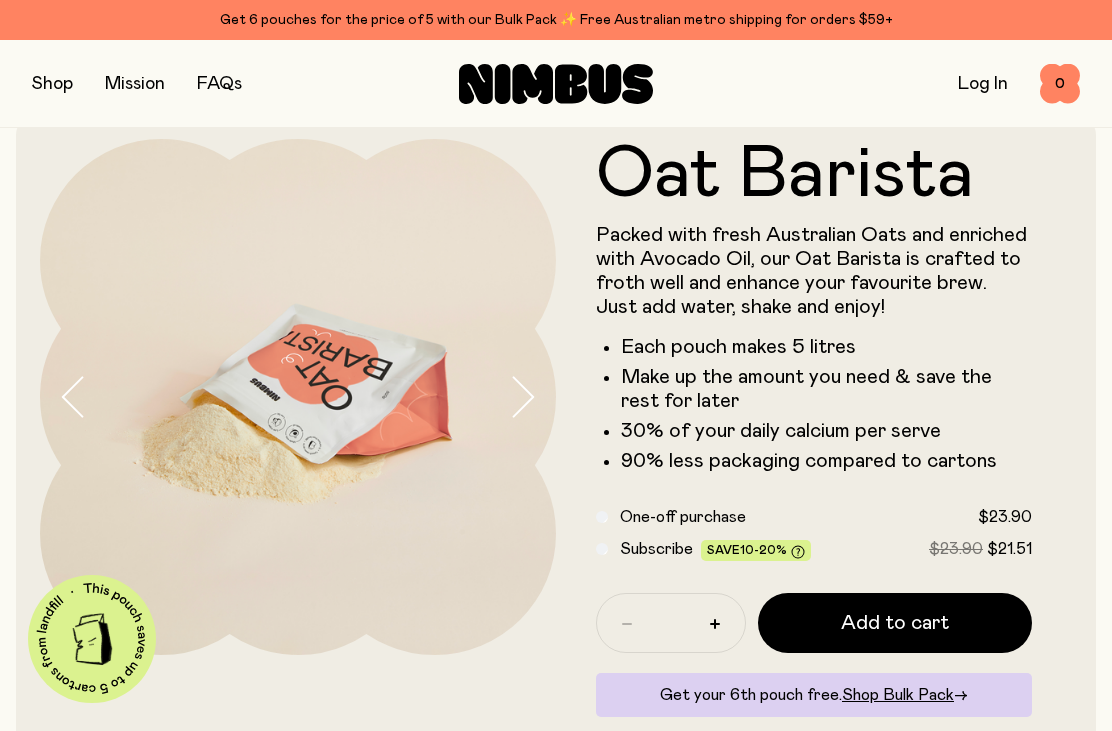 click 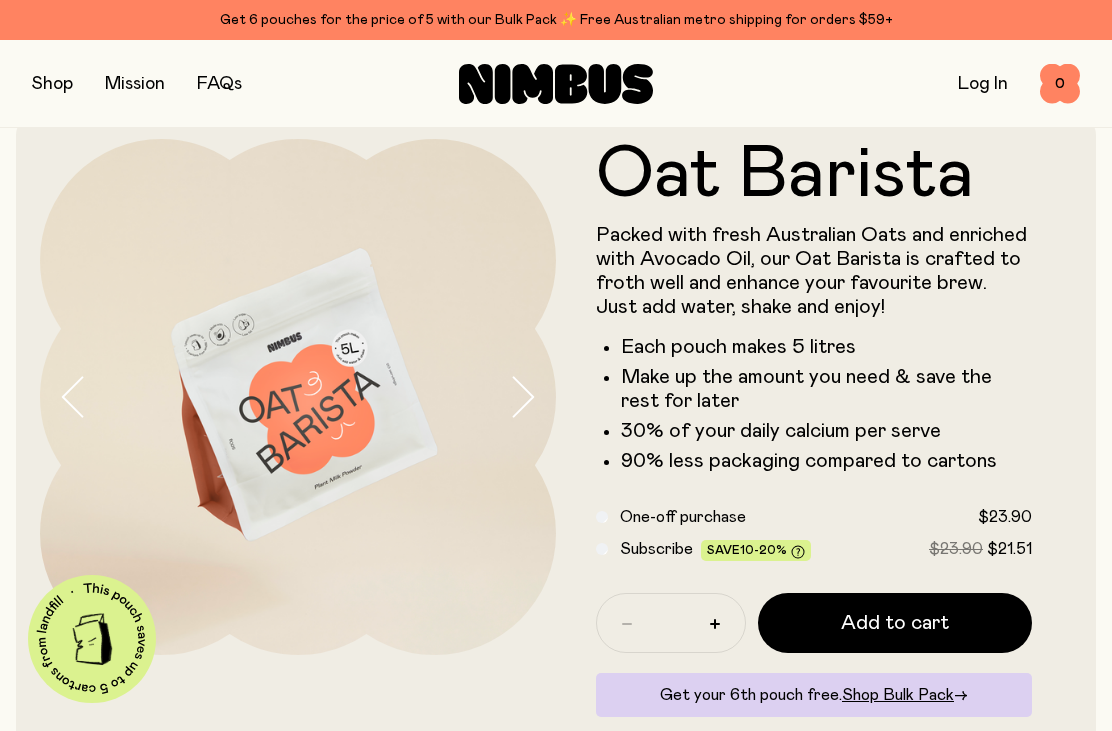 click on "Get 6 pouches for the price of 5 with our Bulk Pack ✨ Free Australian metro shipping for orders $59+" at bounding box center (556, 20) 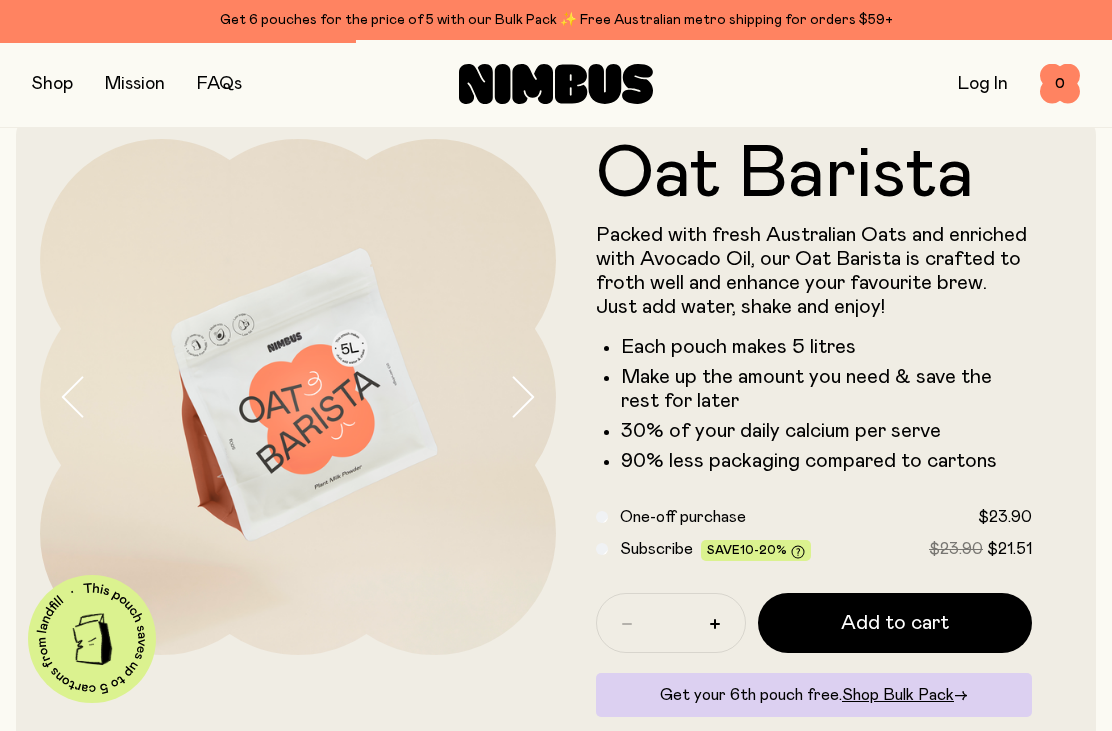 click at bounding box center (52, 84) 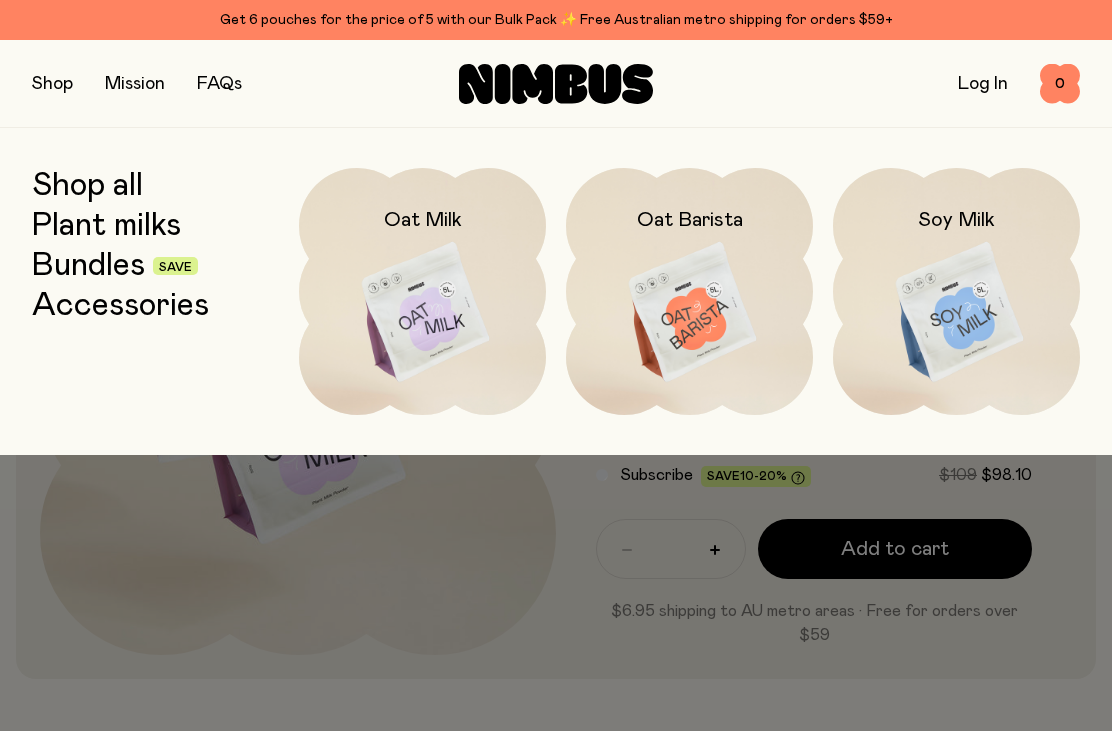 scroll, scrollTop: 0, scrollLeft: 0, axis: both 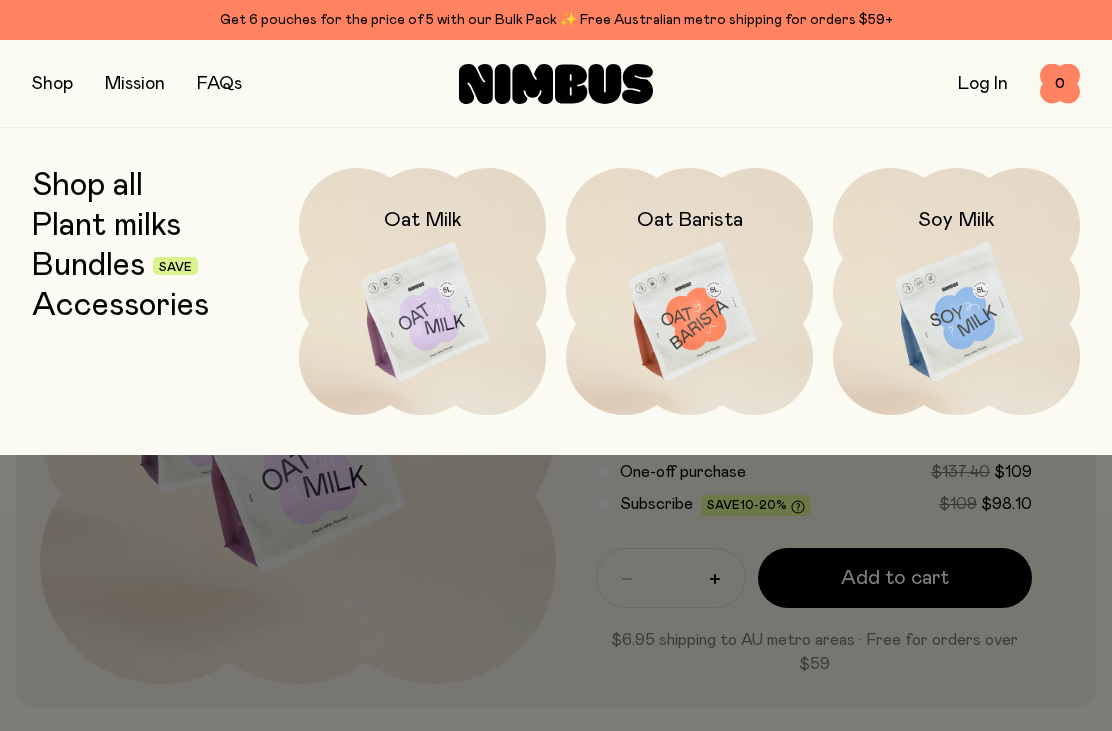 click at bounding box center [422, 313] 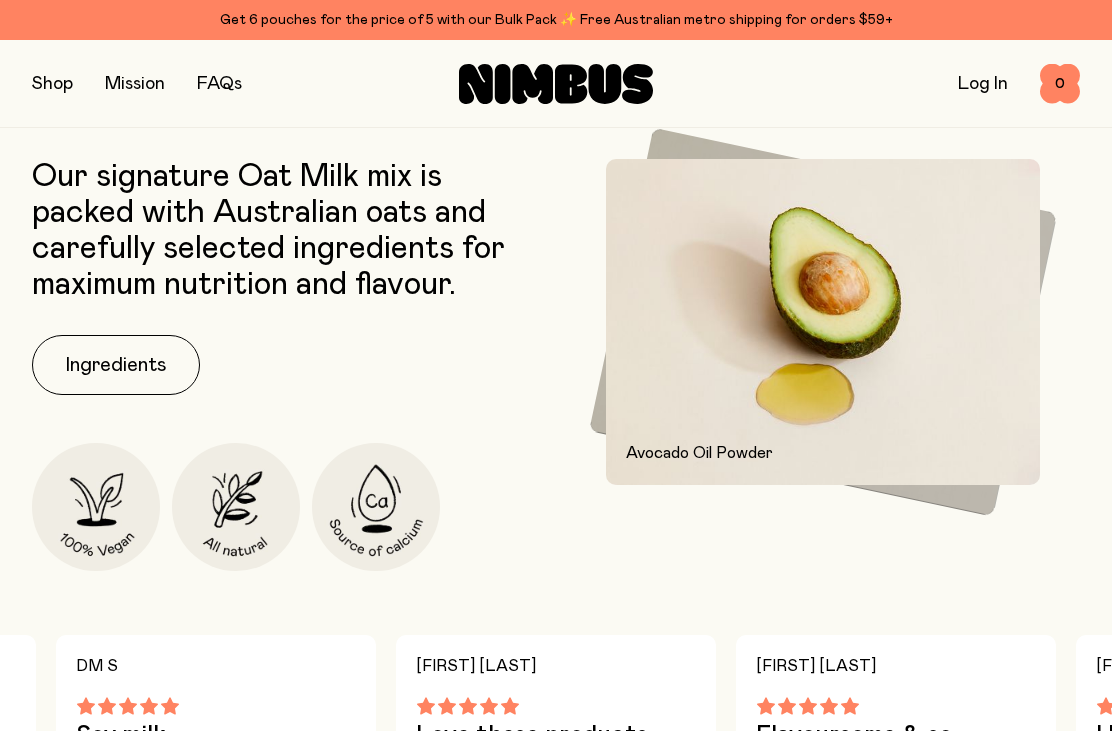 scroll, scrollTop: 840, scrollLeft: 0, axis: vertical 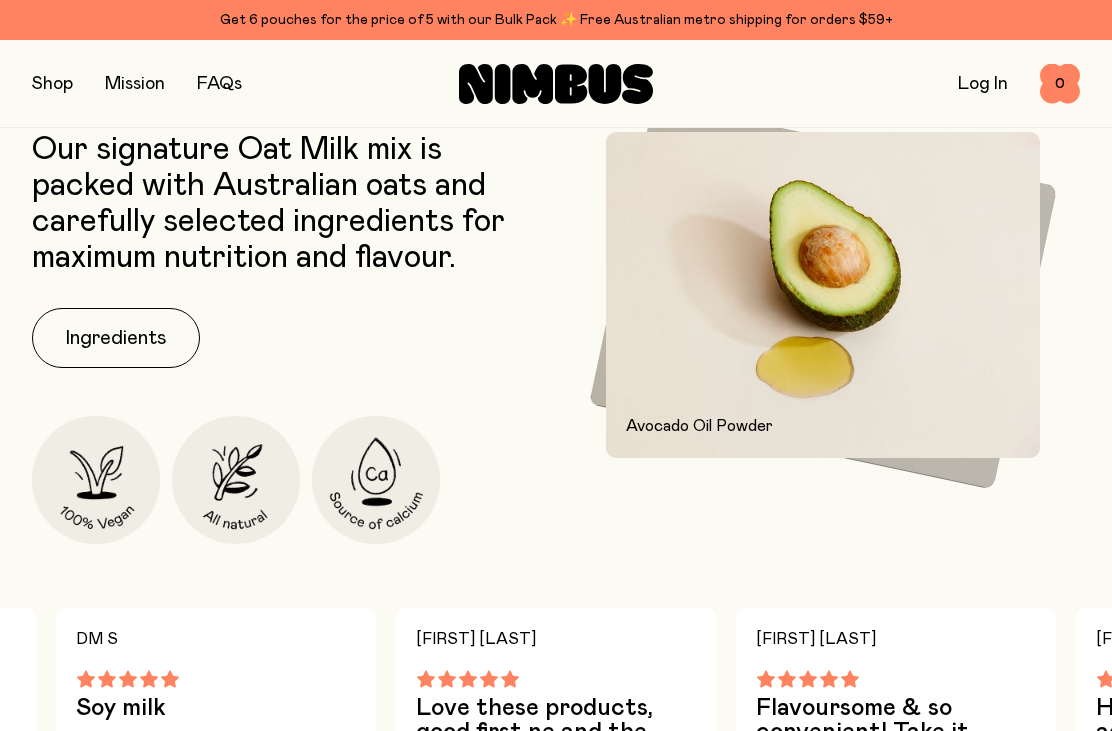 click on "Ingredients" at bounding box center (116, 338) 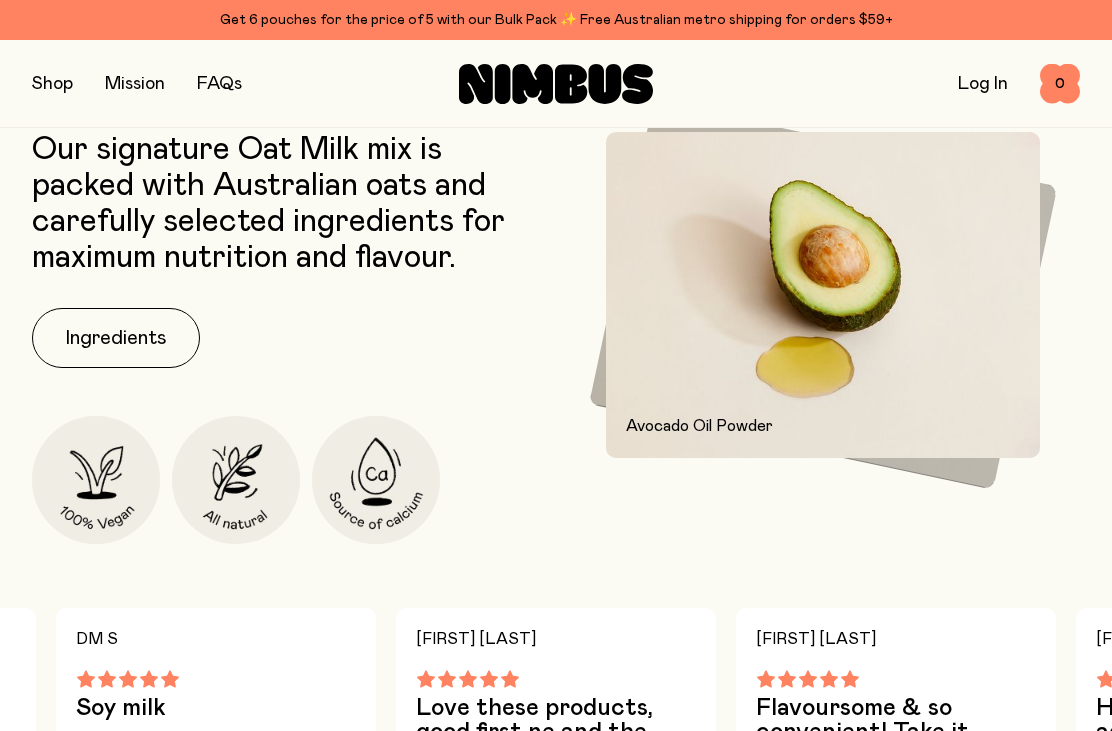 scroll, scrollTop: 0, scrollLeft: 0, axis: both 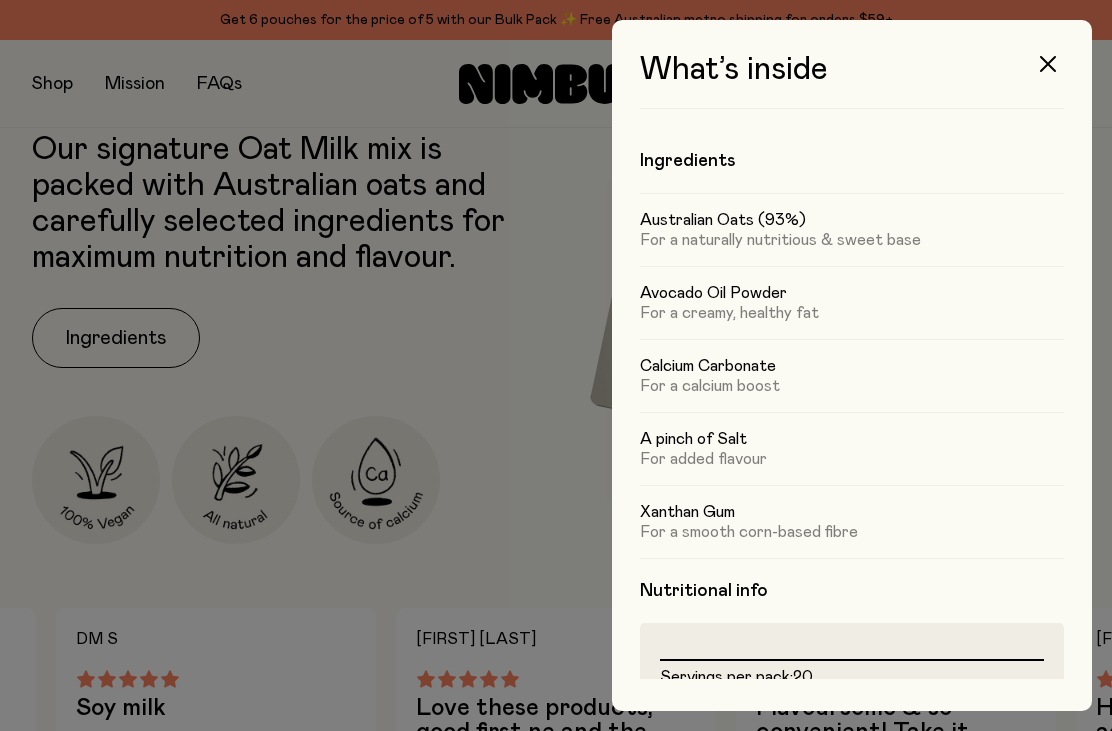 click 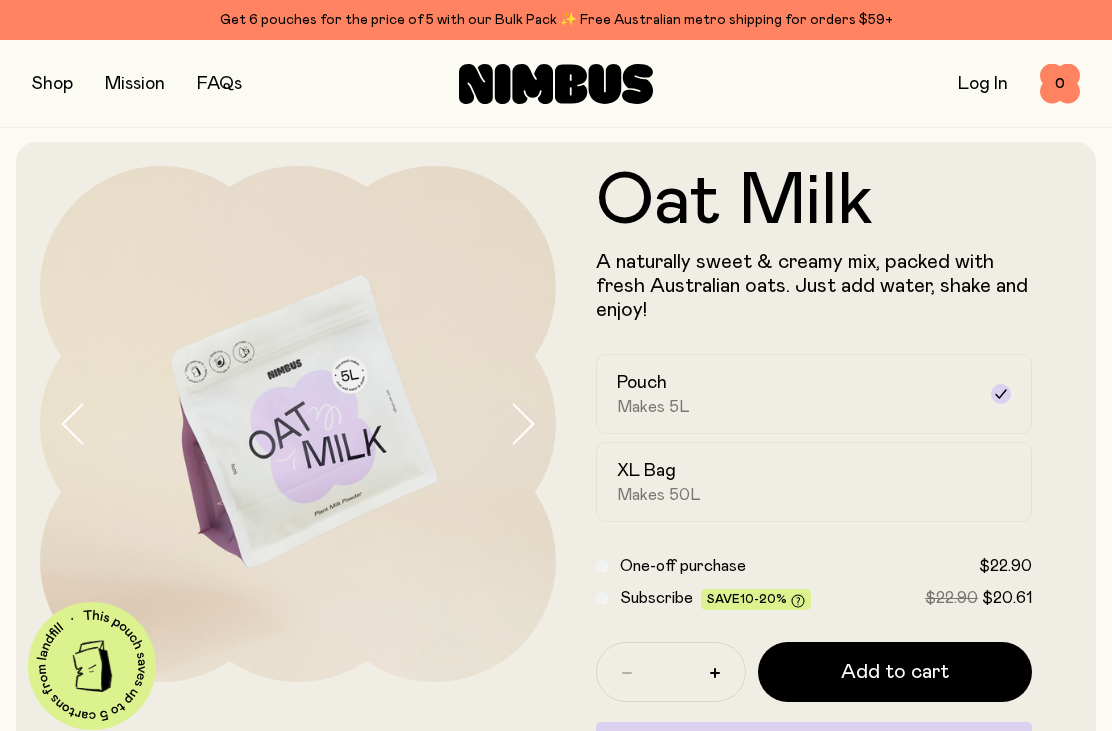 scroll, scrollTop: 0, scrollLeft: 0, axis: both 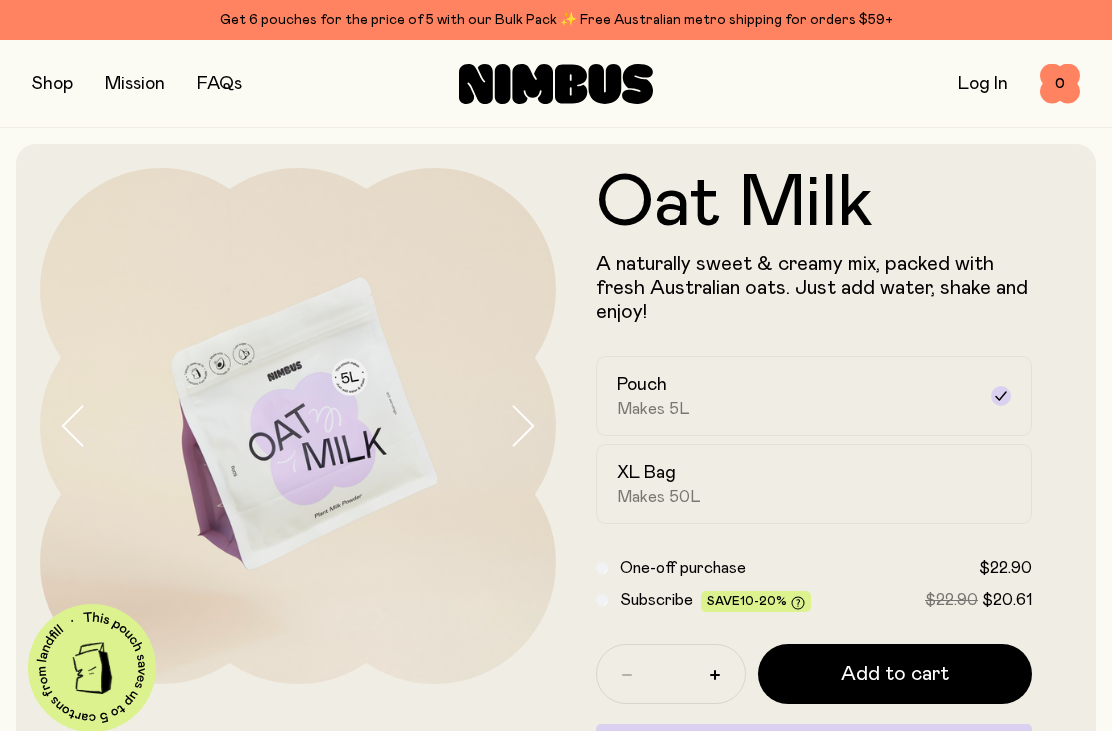 click at bounding box center [52, 84] 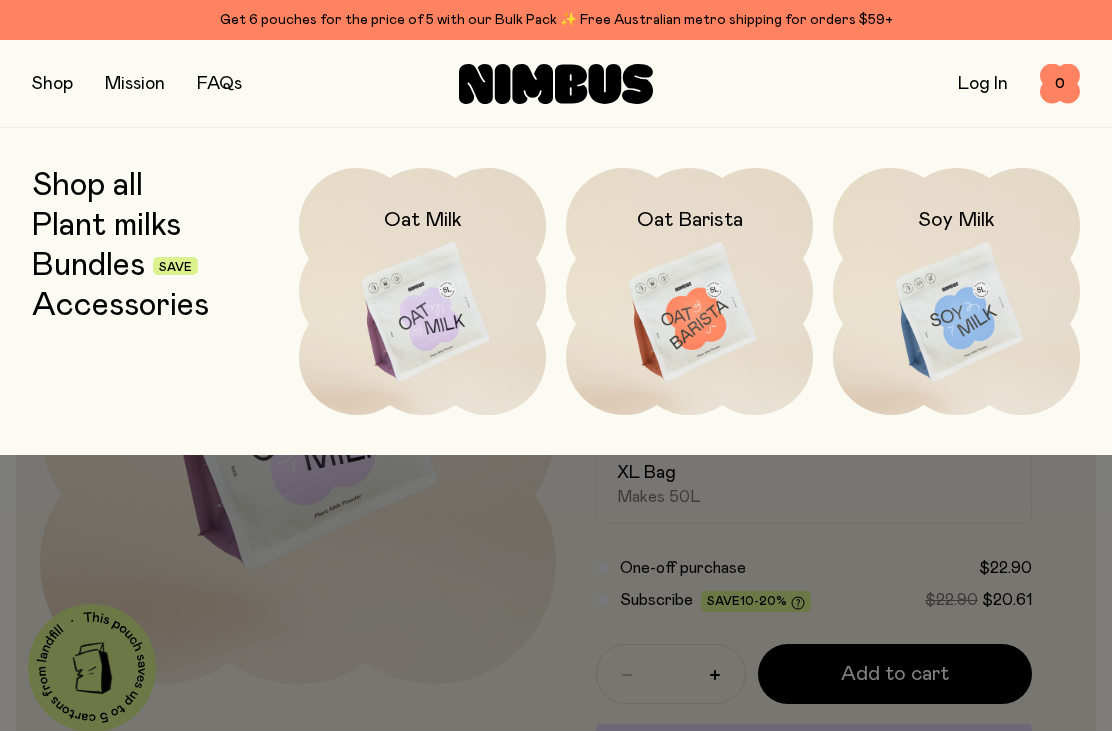 click at bounding box center [956, 313] 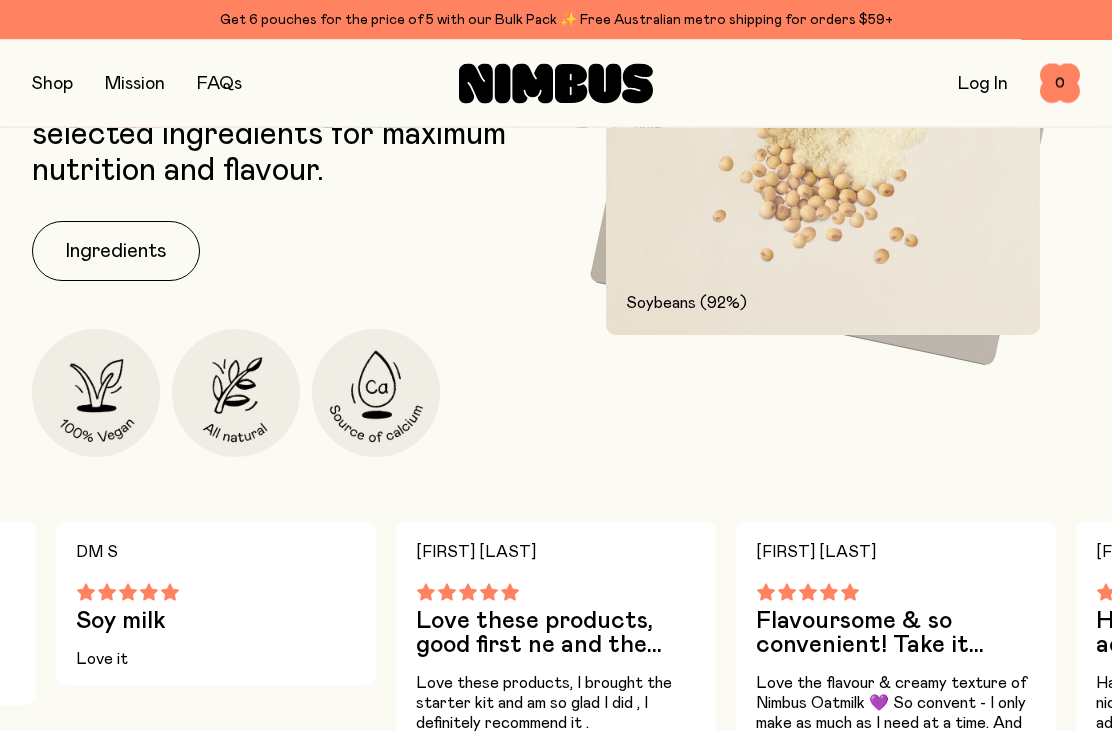 scroll, scrollTop: 1083, scrollLeft: 0, axis: vertical 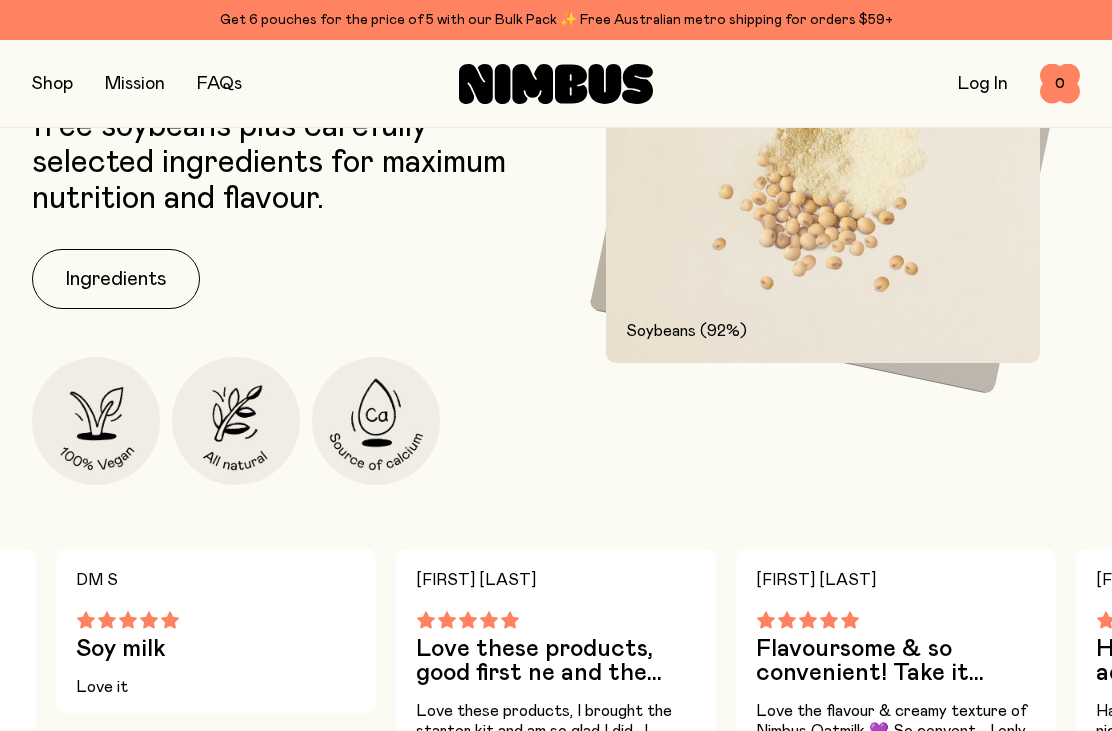 click on "Ingredients" at bounding box center (116, 279) 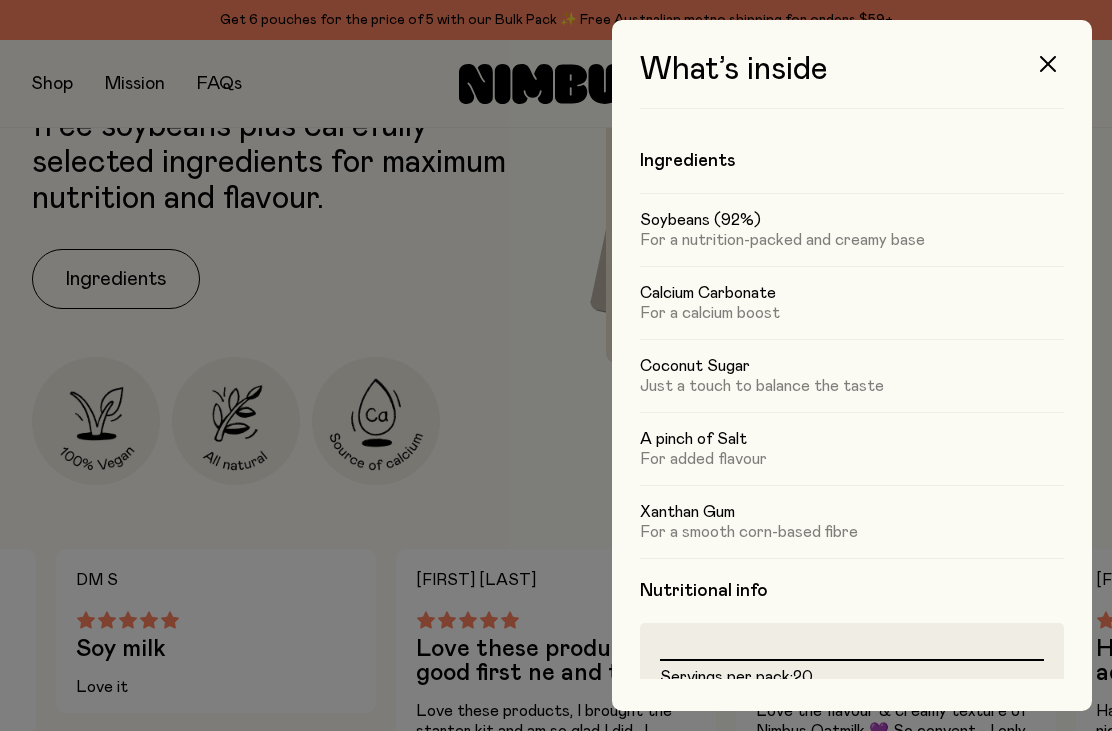 scroll, scrollTop: 0, scrollLeft: 0, axis: both 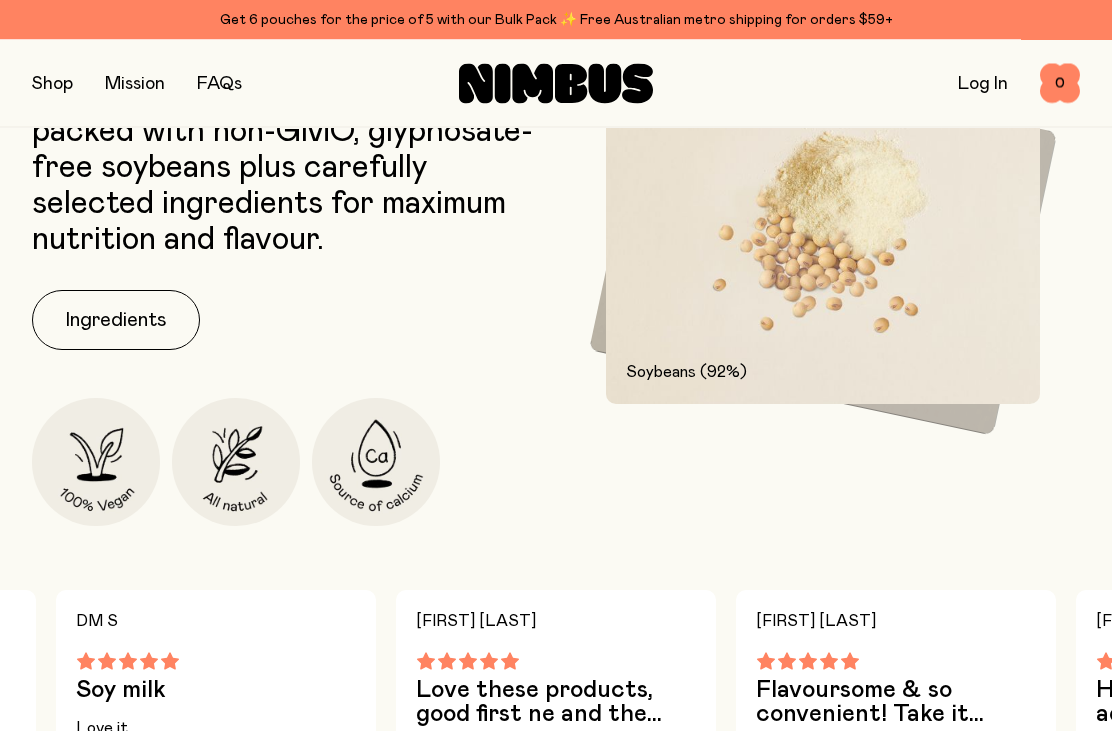 click on "Ingredients" at bounding box center (116, 321) 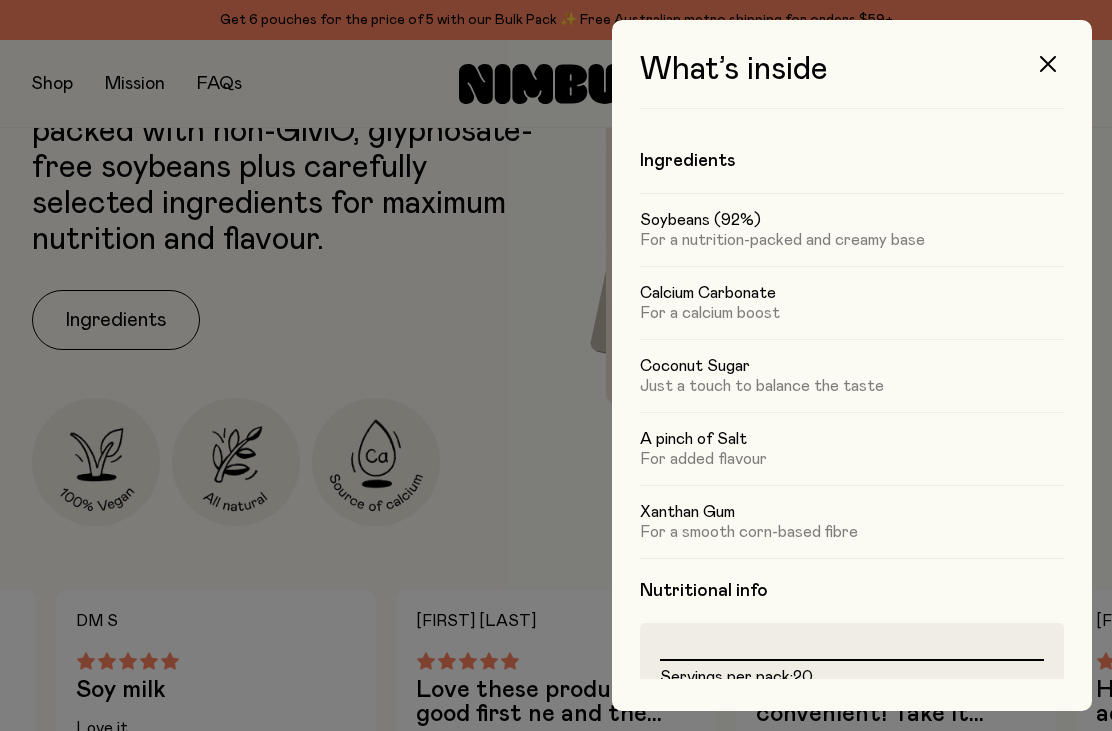 scroll, scrollTop: 0, scrollLeft: 0, axis: both 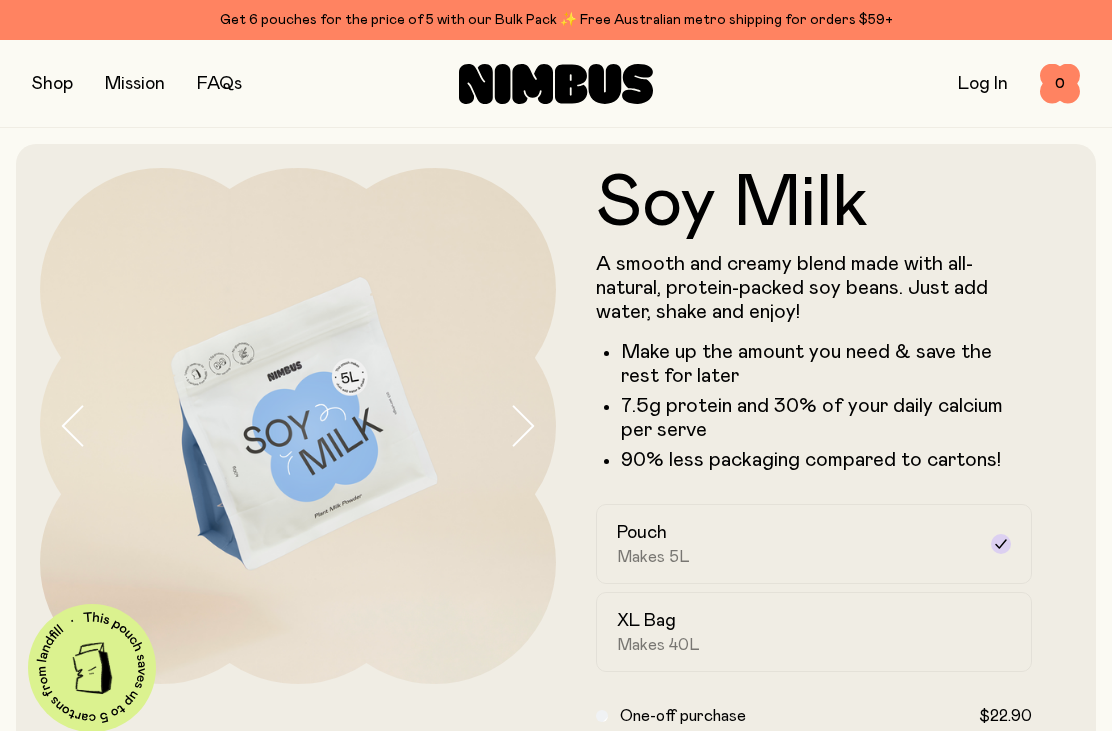click at bounding box center (52, 84) 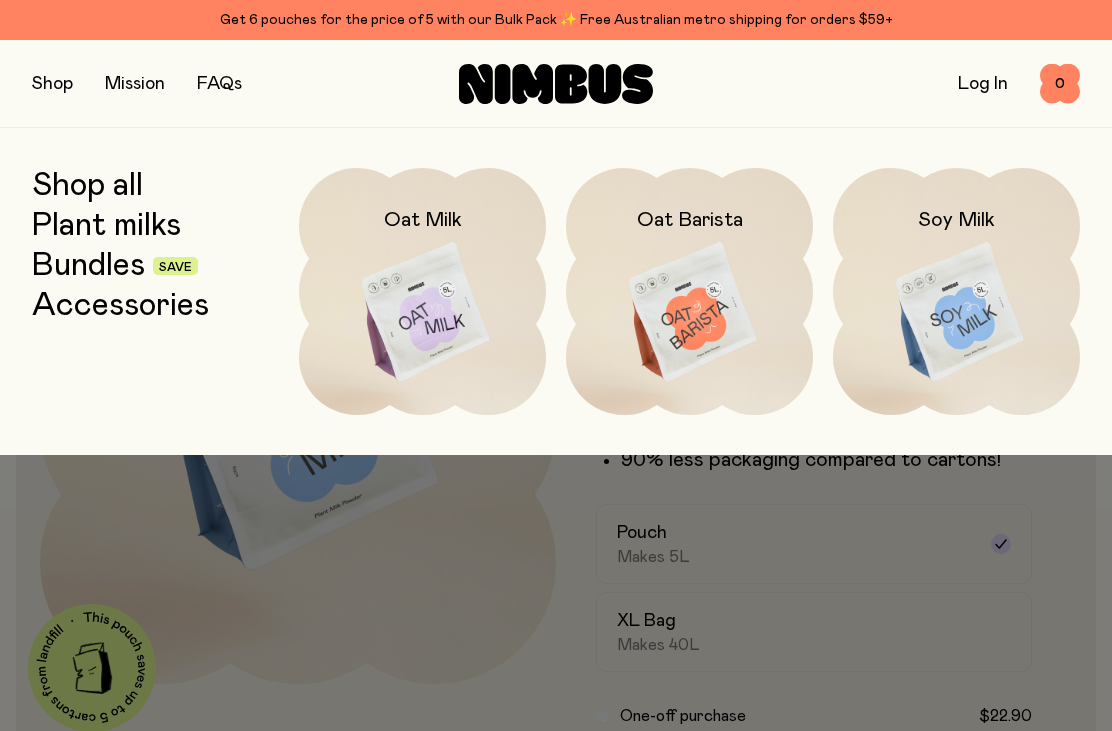 click at bounding box center [422, 313] 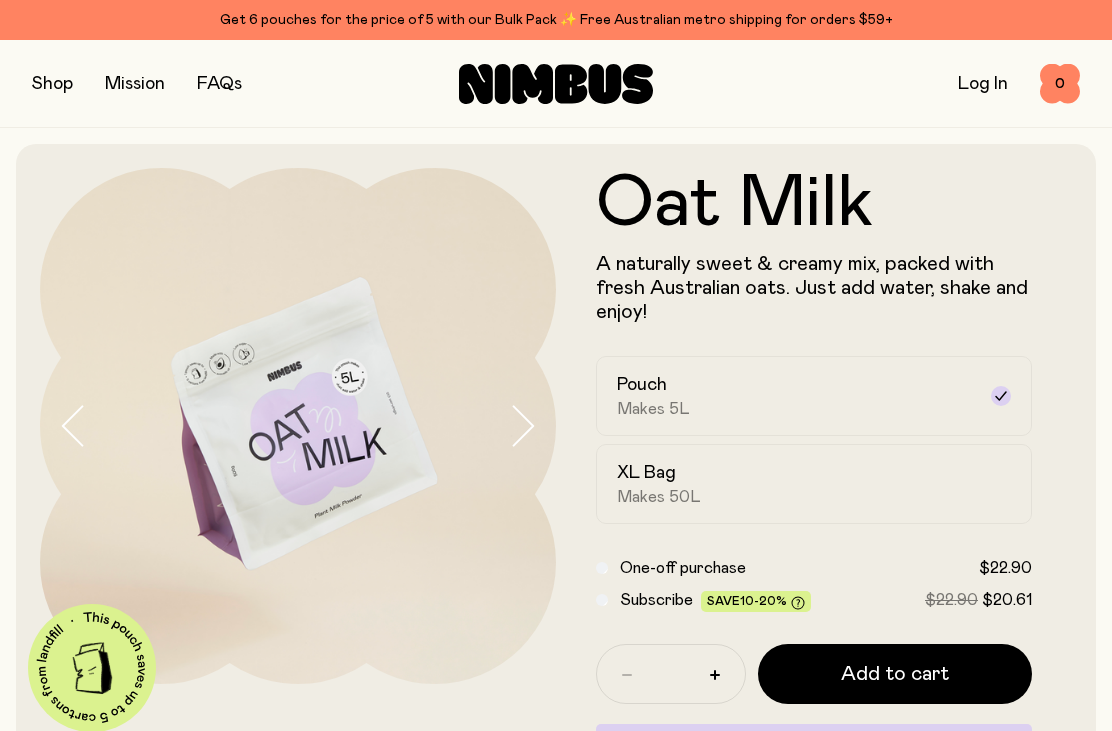 click on "Shop Mission FAQs Log In 0 0" at bounding box center (556, 83) 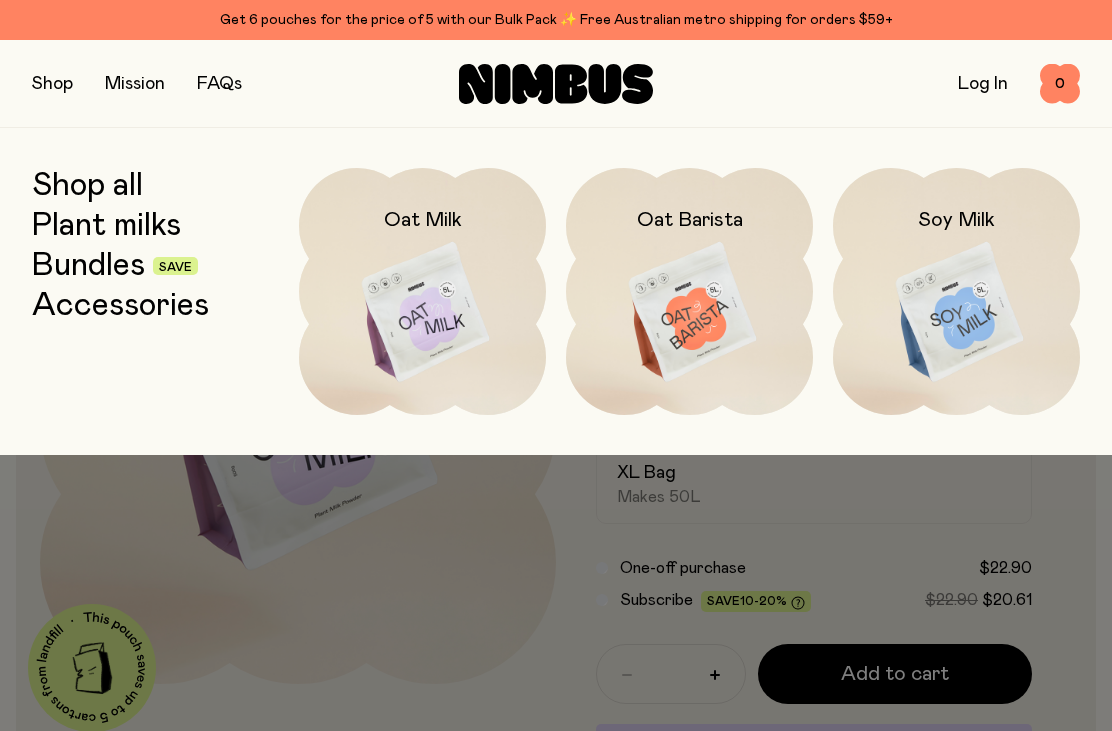 click at bounding box center (689, 313) 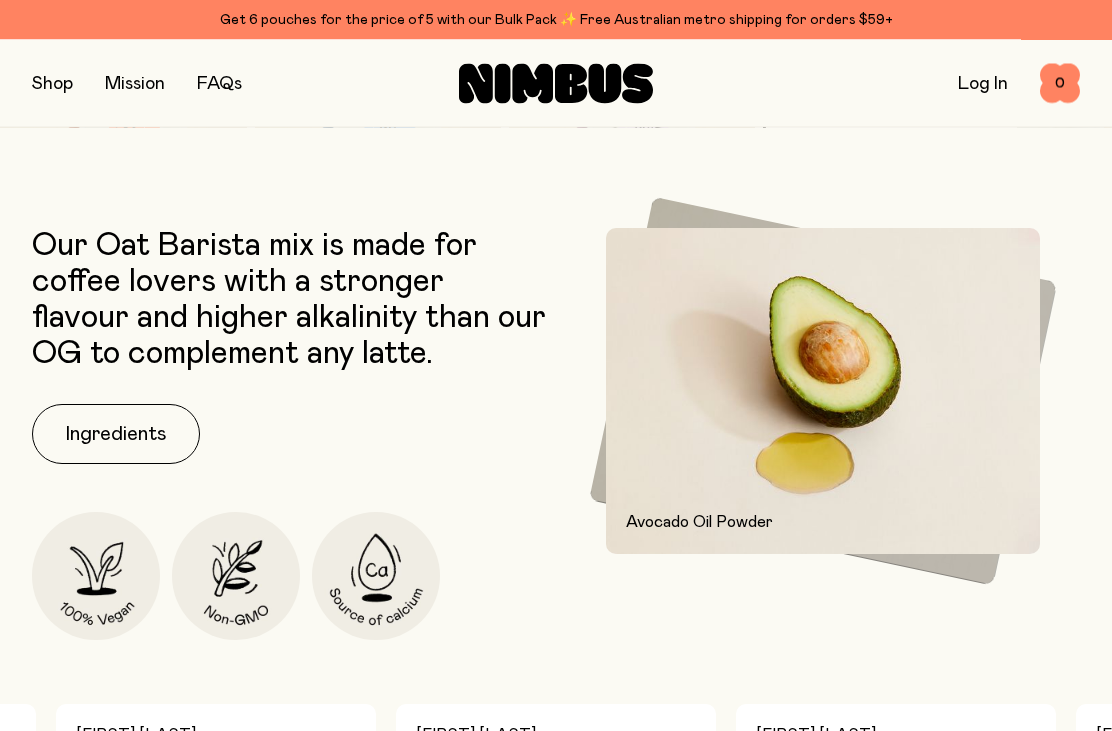 scroll, scrollTop: 722, scrollLeft: 0, axis: vertical 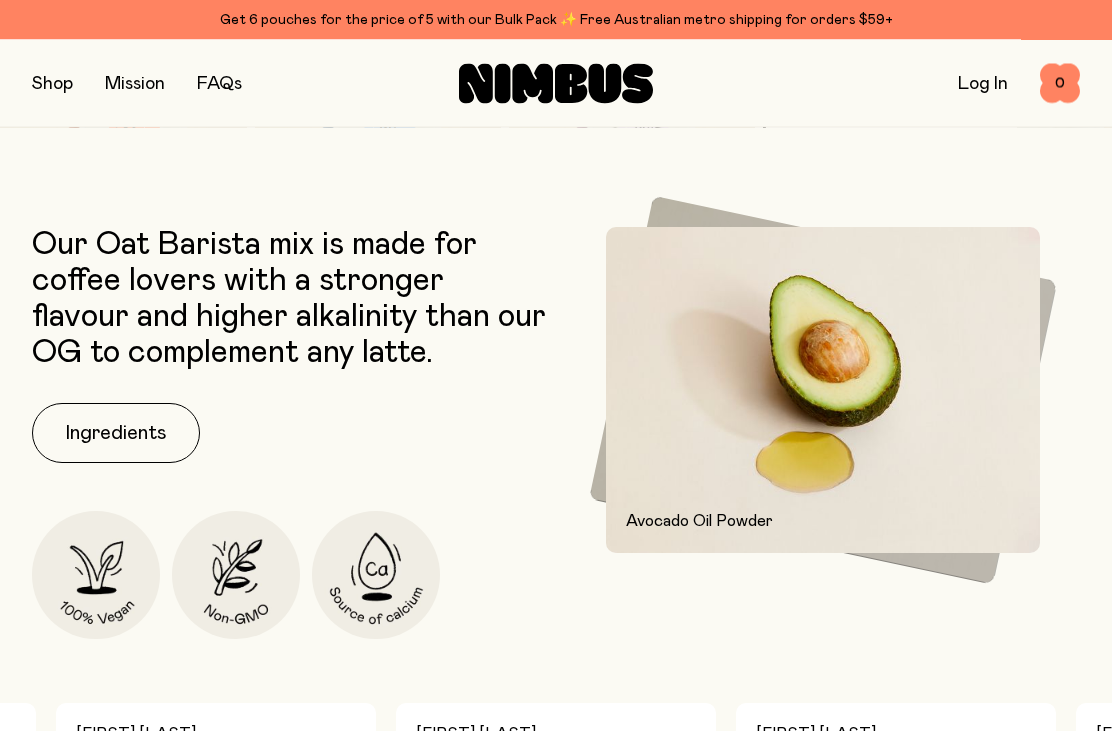 click on "Ingredients" at bounding box center (116, 434) 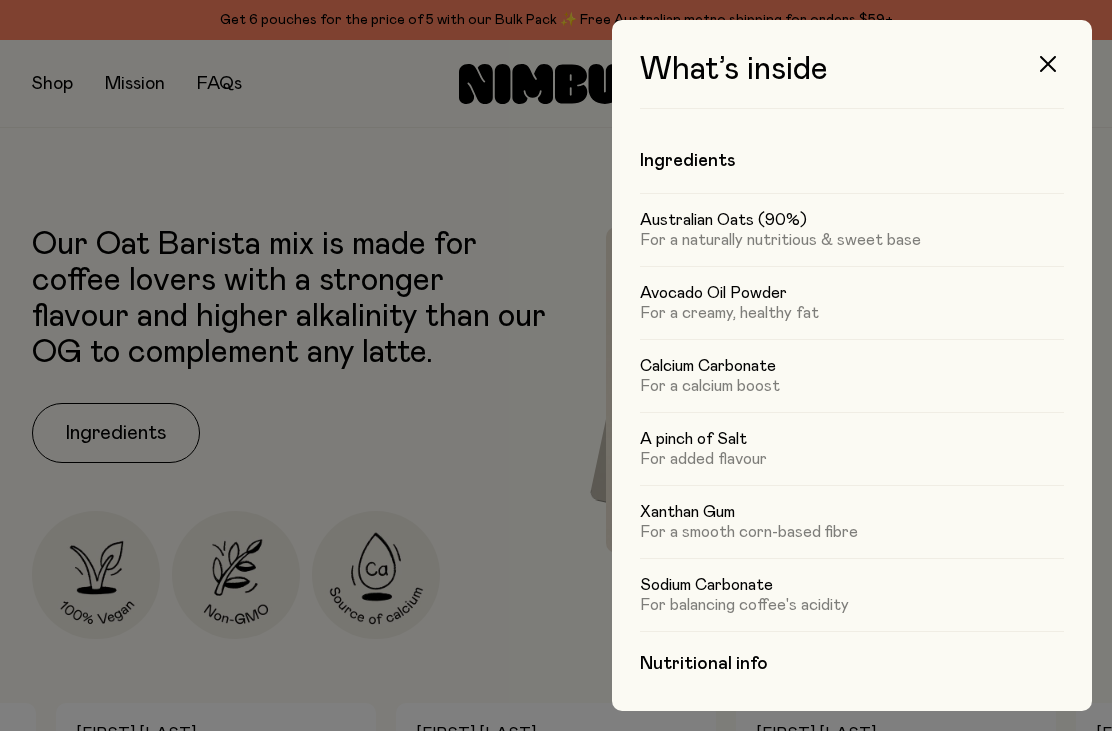 click at bounding box center (1048, 64) 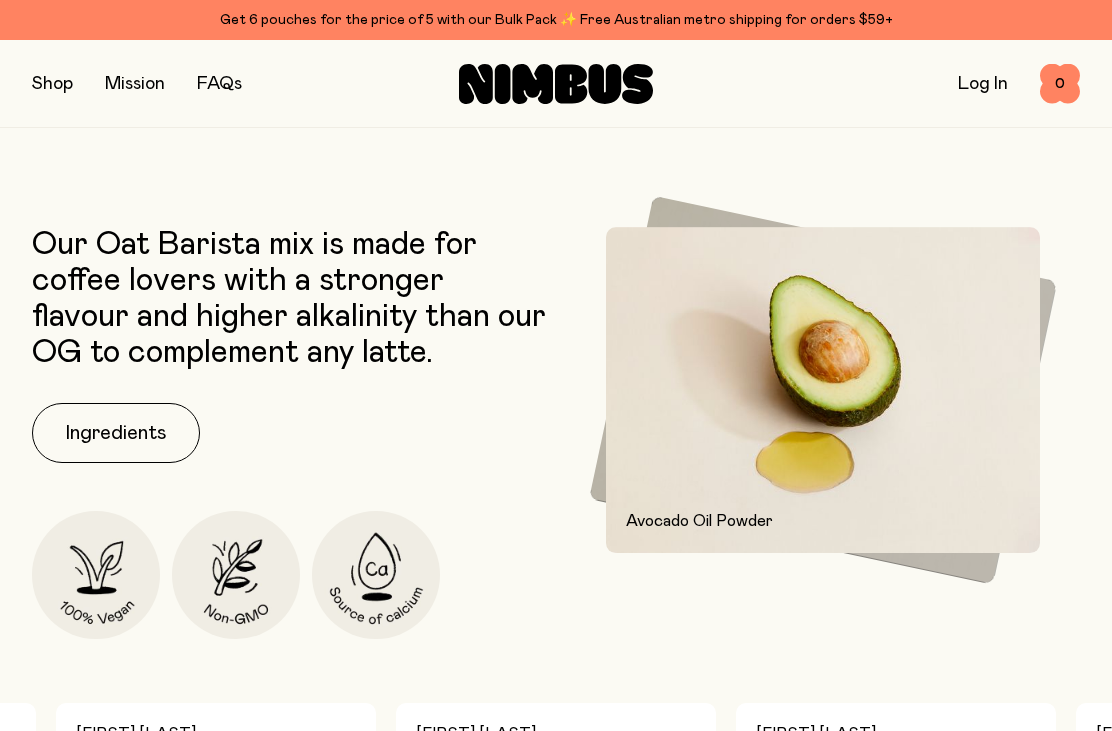 scroll, scrollTop: 729, scrollLeft: 0, axis: vertical 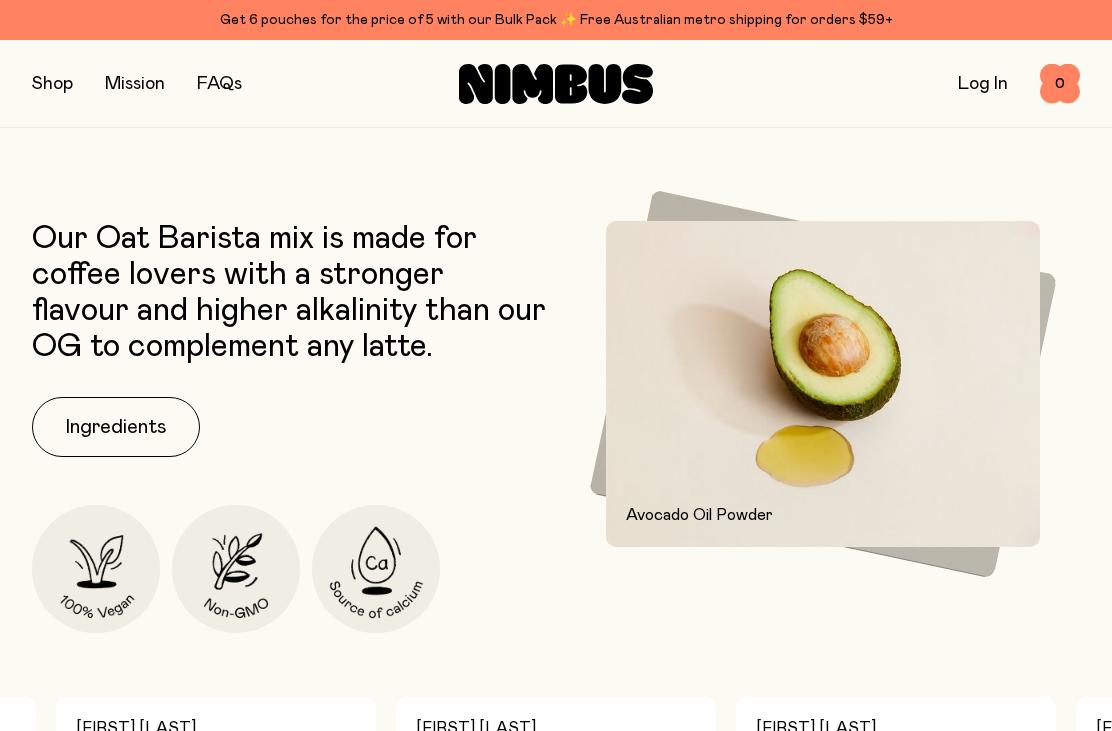 click at bounding box center [823, 384] 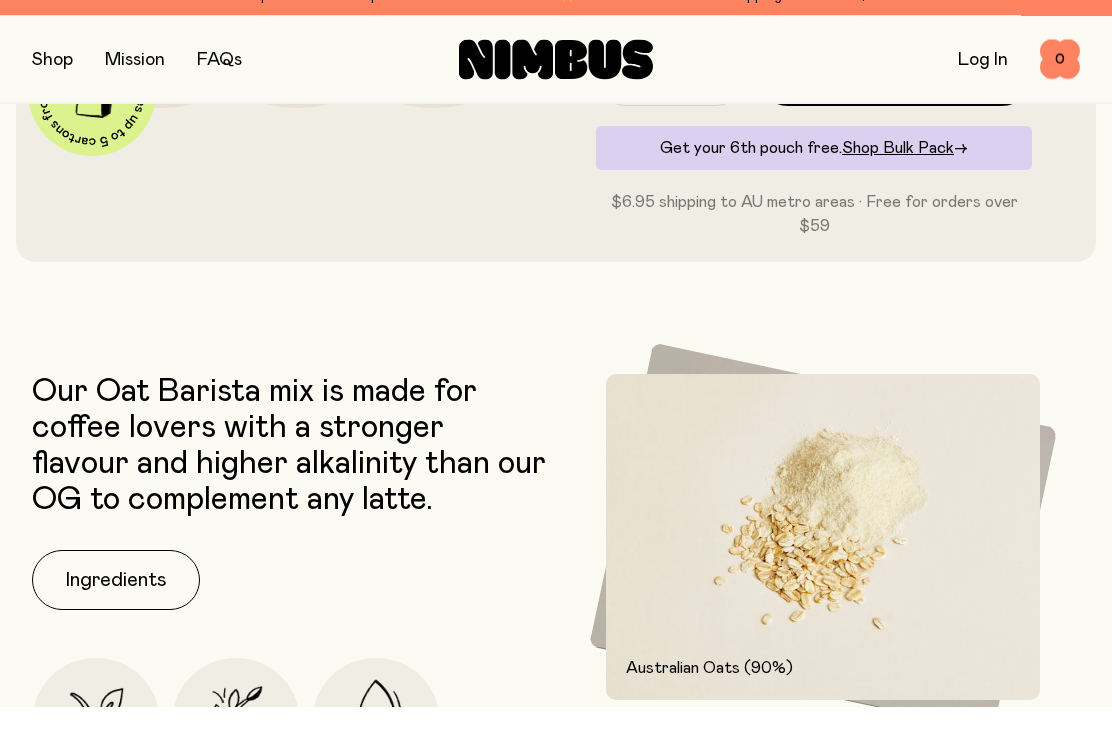 scroll, scrollTop: 586, scrollLeft: 0, axis: vertical 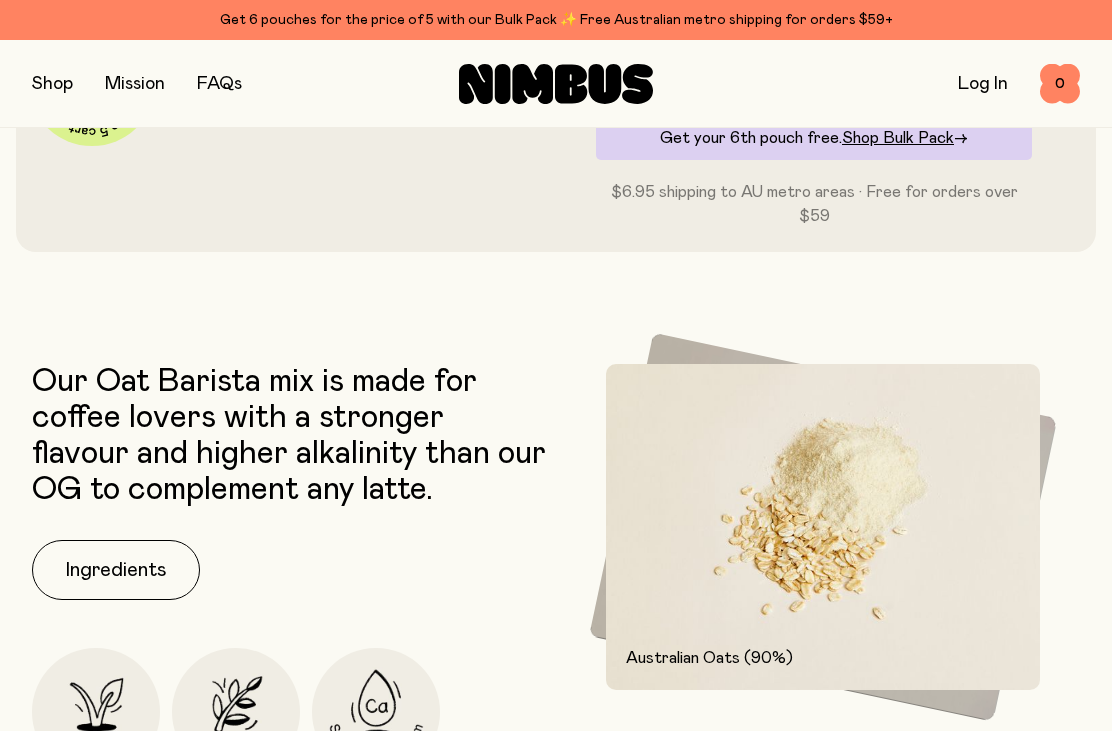 click at bounding box center [823, 527] 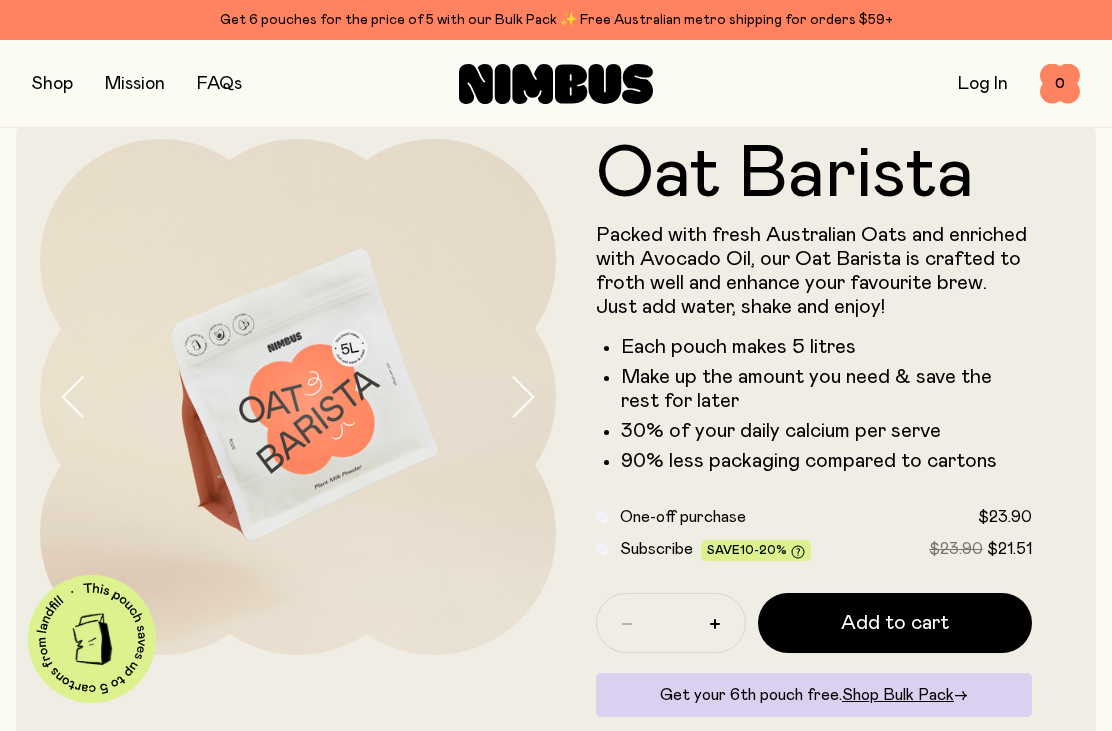 scroll, scrollTop: 0, scrollLeft: 0, axis: both 